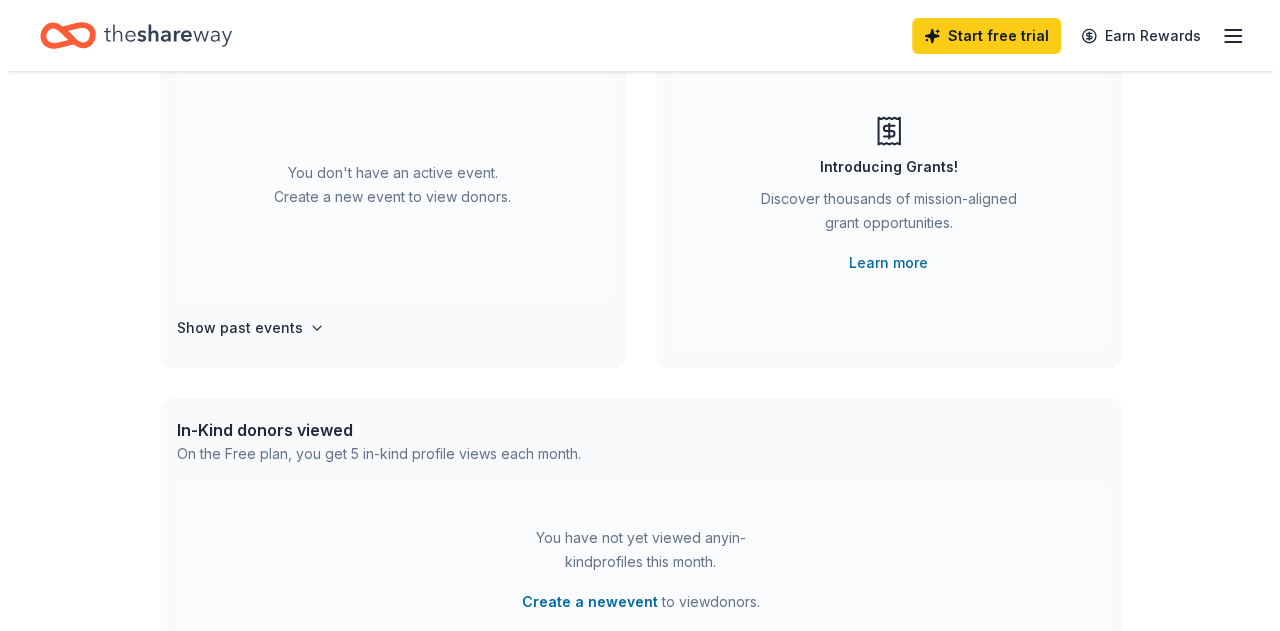 scroll, scrollTop: 300, scrollLeft: 0, axis: vertical 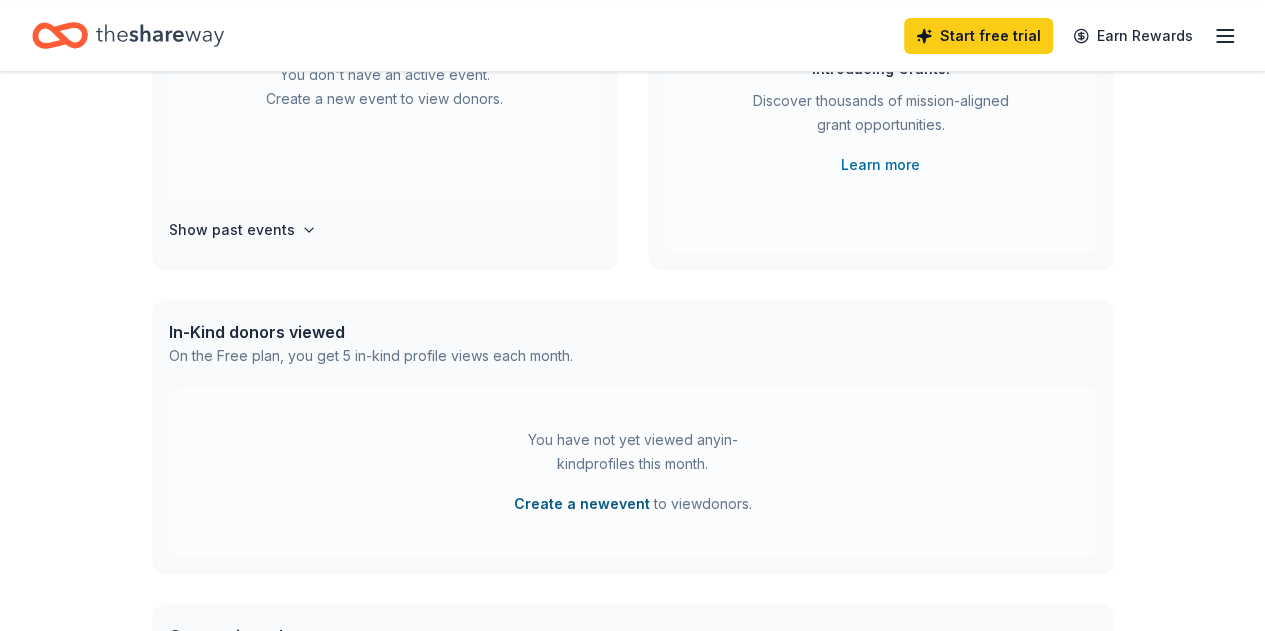 click on "Create a new  event" at bounding box center [582, 504] 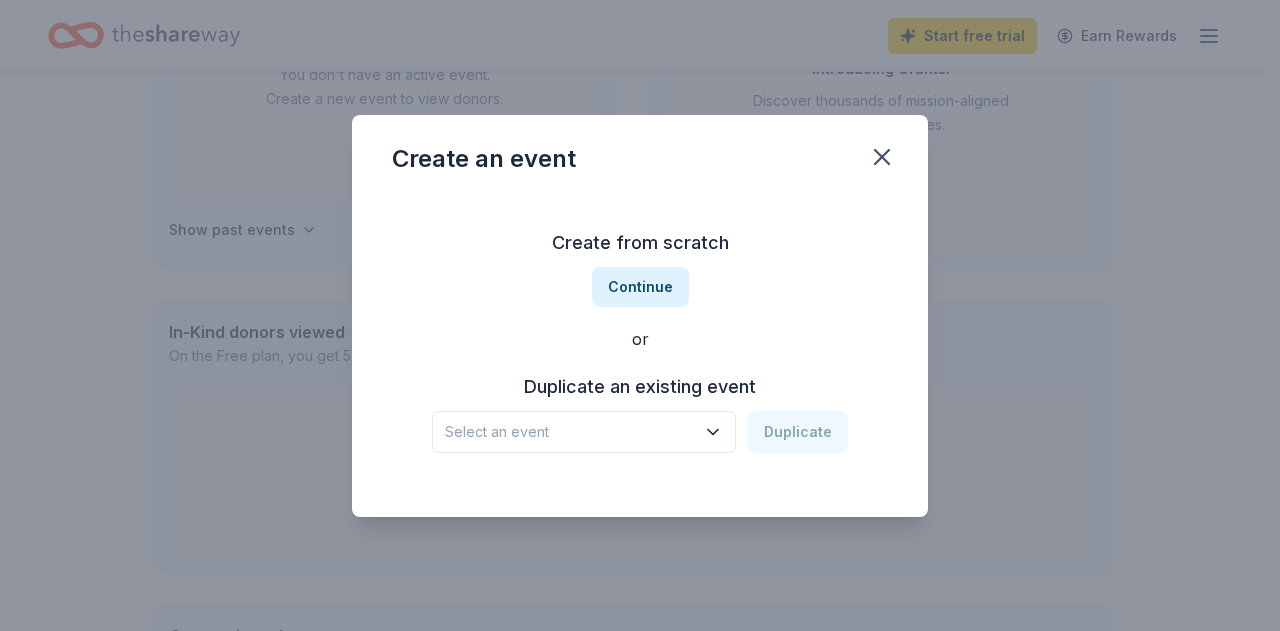 click on "Select an event" at bounding box center [570, 432] 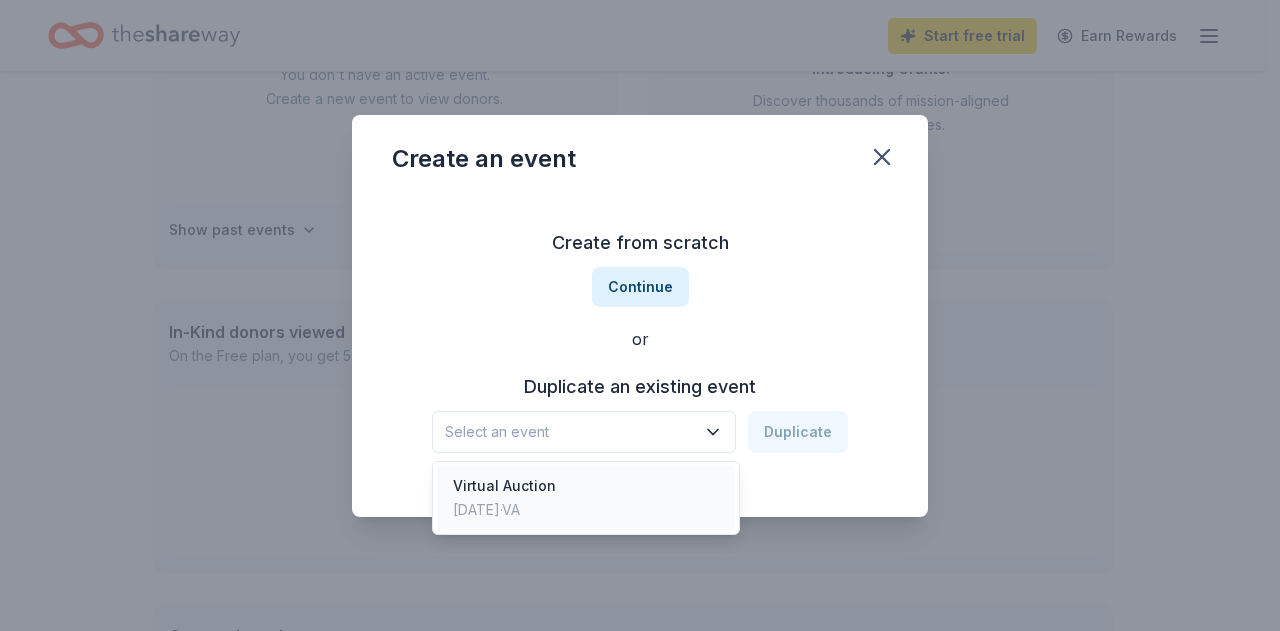 click on "Virtual Auction" at bounding box center (504, 486) 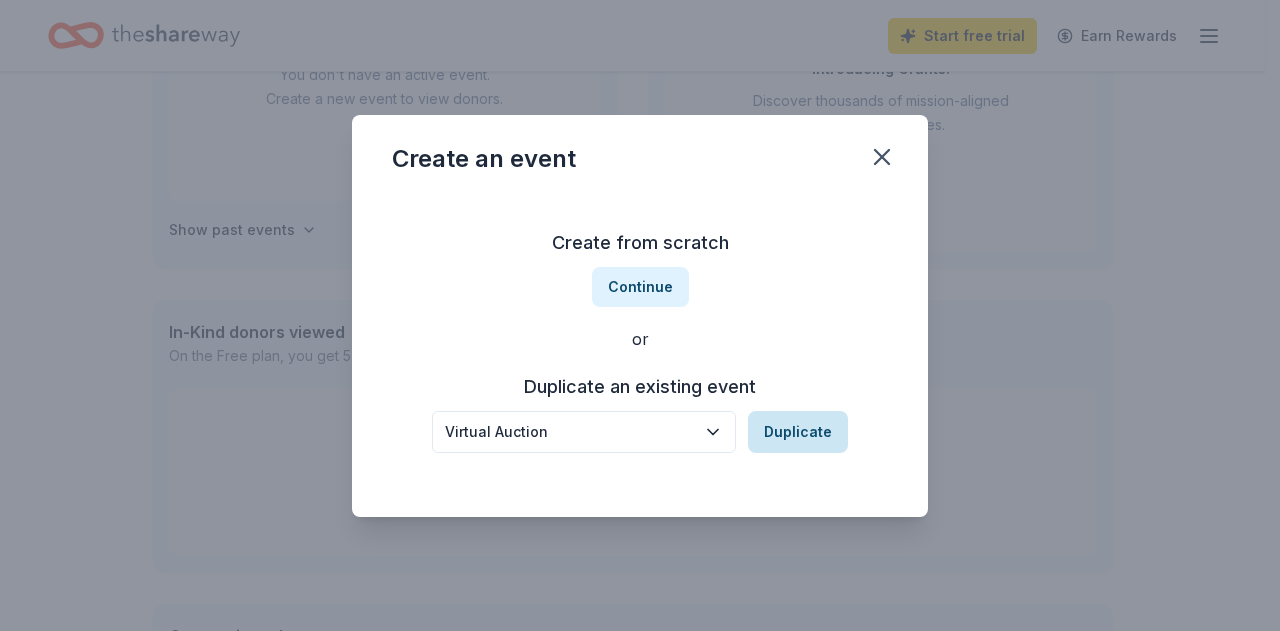 click on "Duplicate" at bounding box center [798, 432] 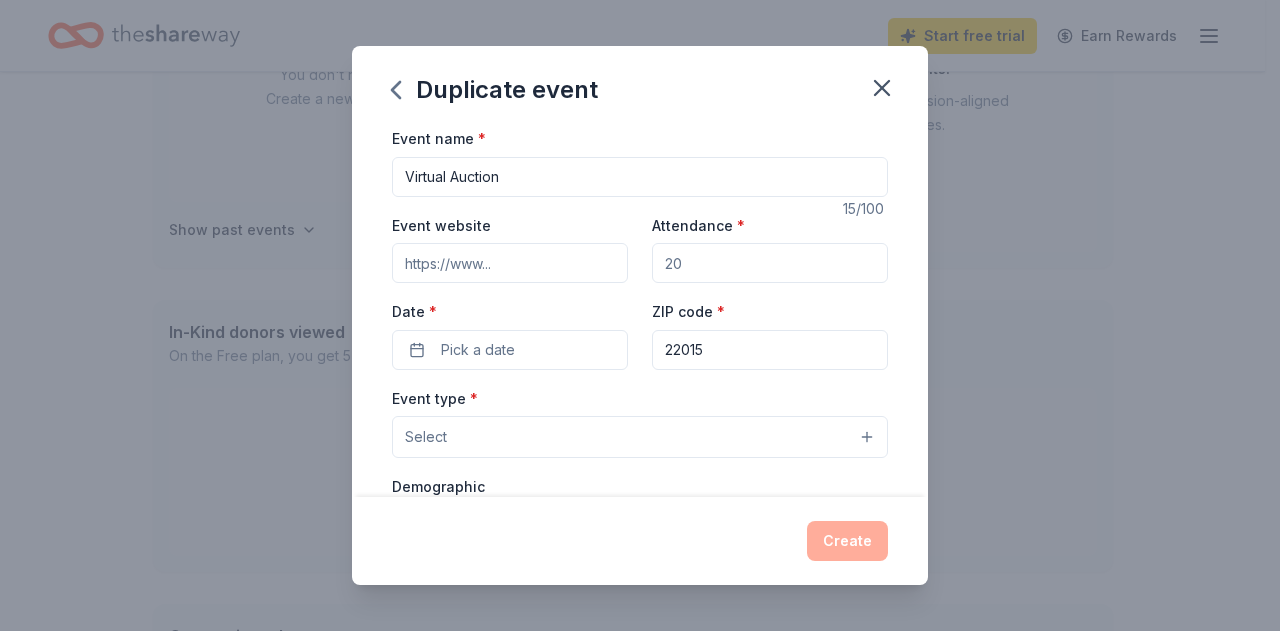 click on "Event website" at bounding box center (510, 263) 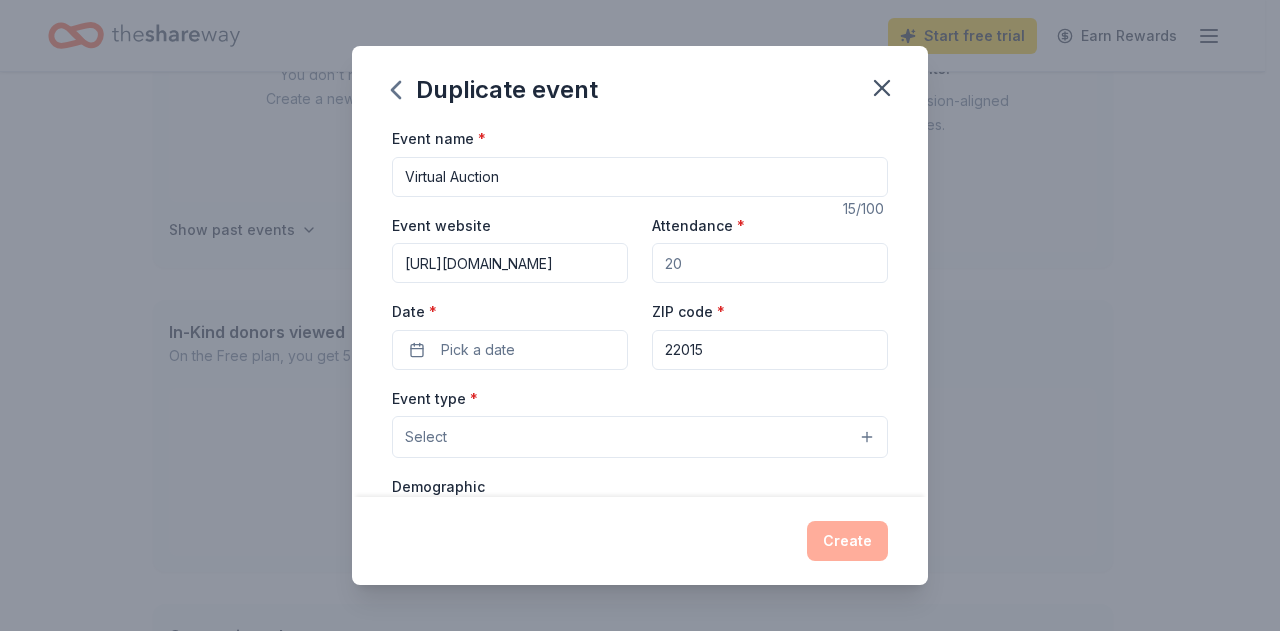 type on "[URL][DOMAIN_NAME]" 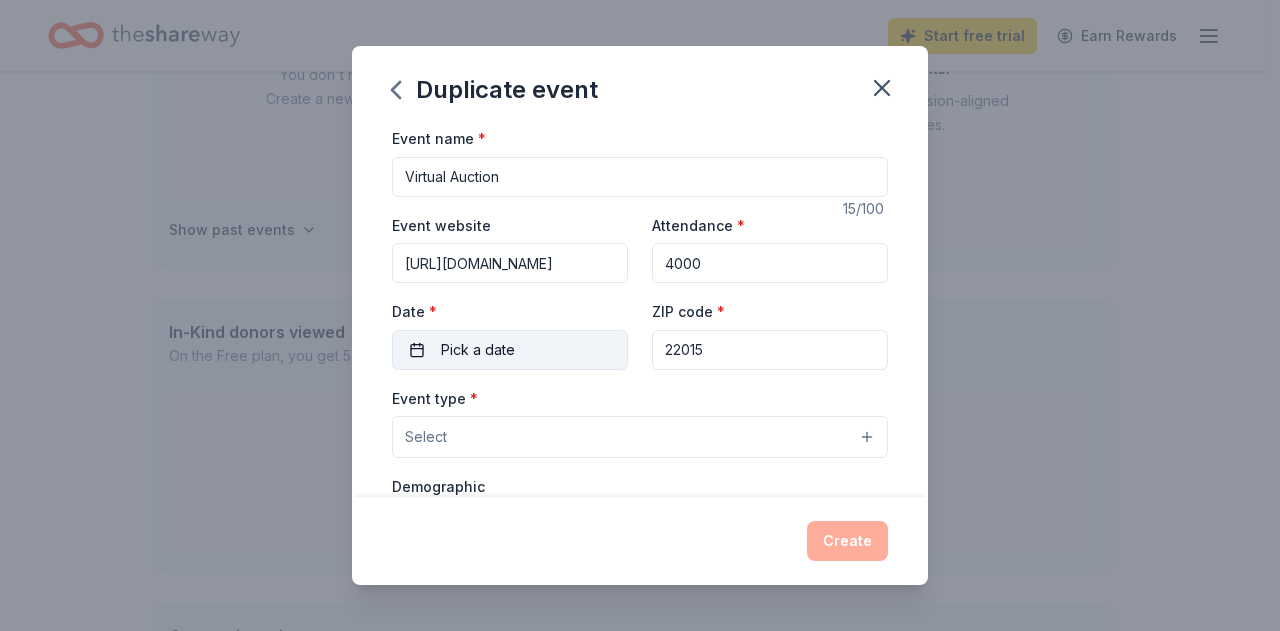 type on "4000" 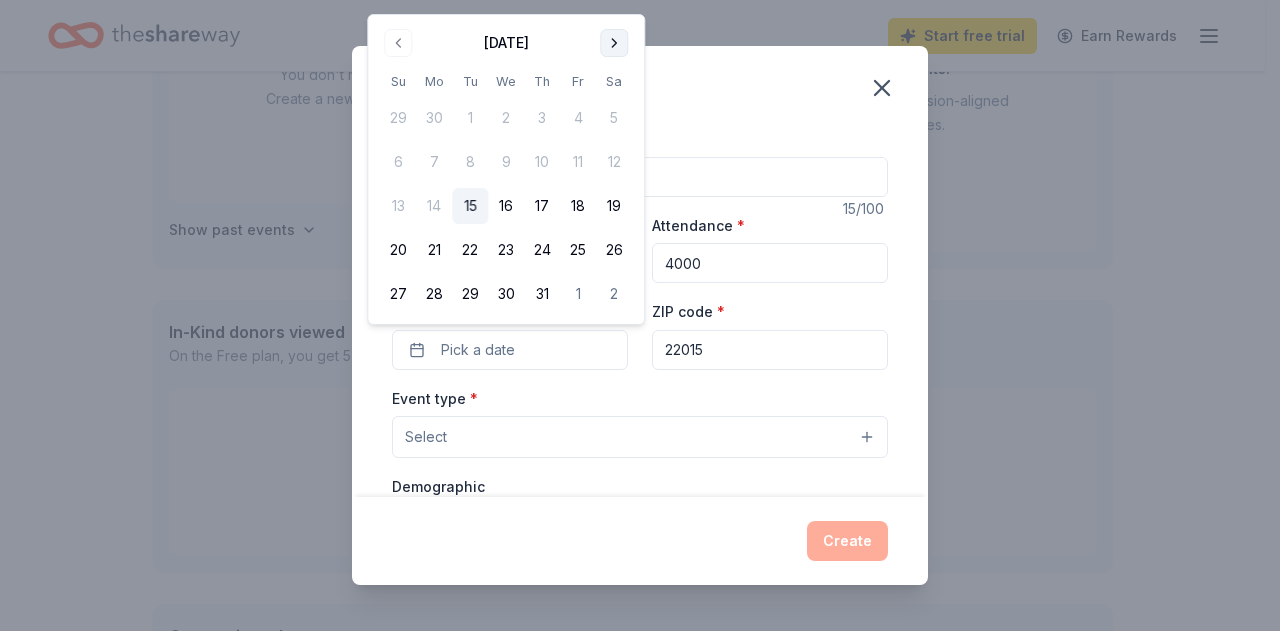click at bounding box center [614, 43] 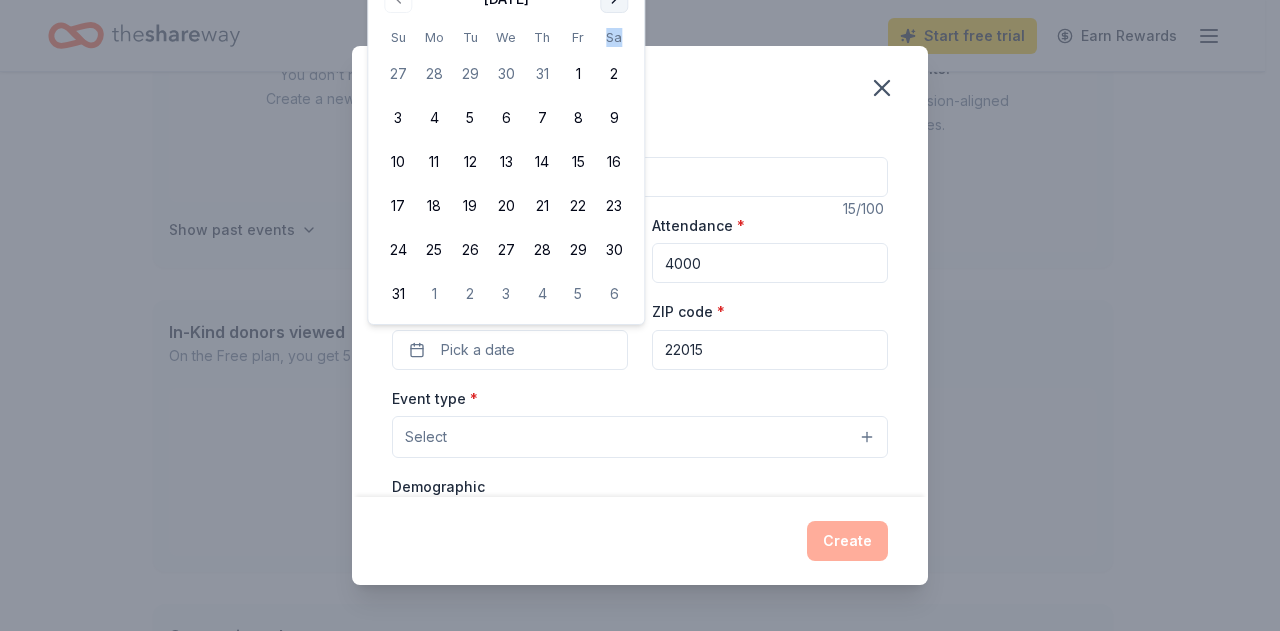 click on "Sa" at bounding box center [614, 37] 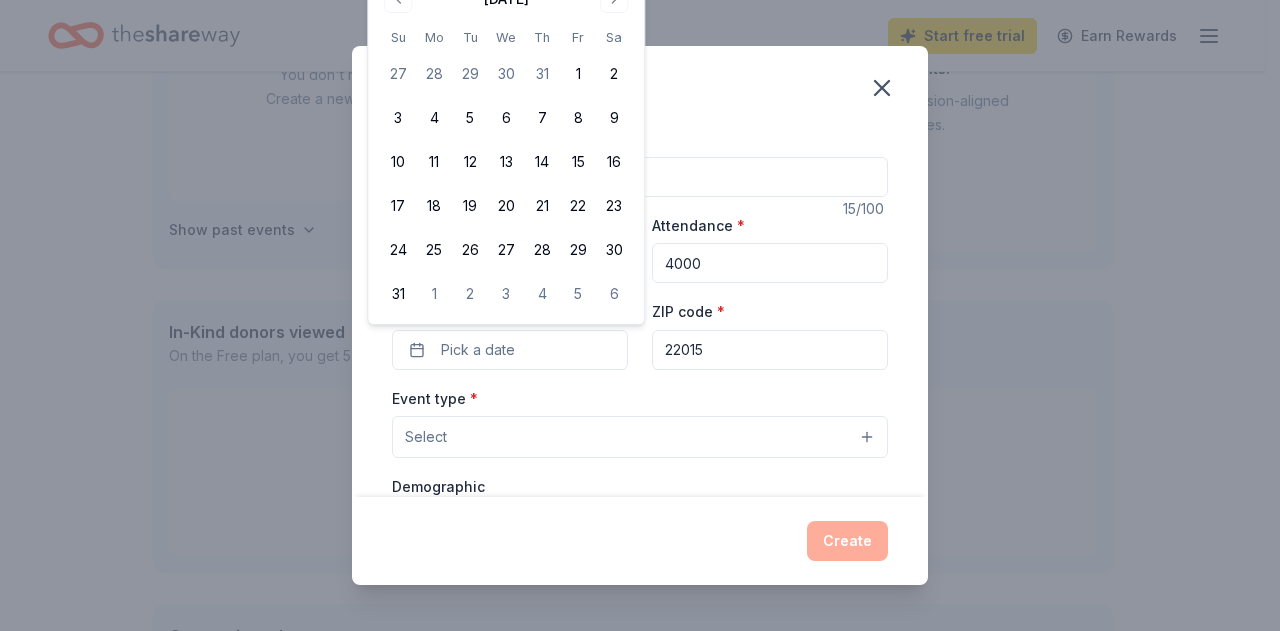 click on "[DATE] Su Mo Tu We Th Fr Sa 27 28 29 30 31 1 2 3 4 5 6 7 8 9 10 11 12 13 14 15 16 17 18 19 20 21 22 23 24 25 26 27 28 29 30 31 1 2 3 4 5 6" at bounding box center (506, 147) 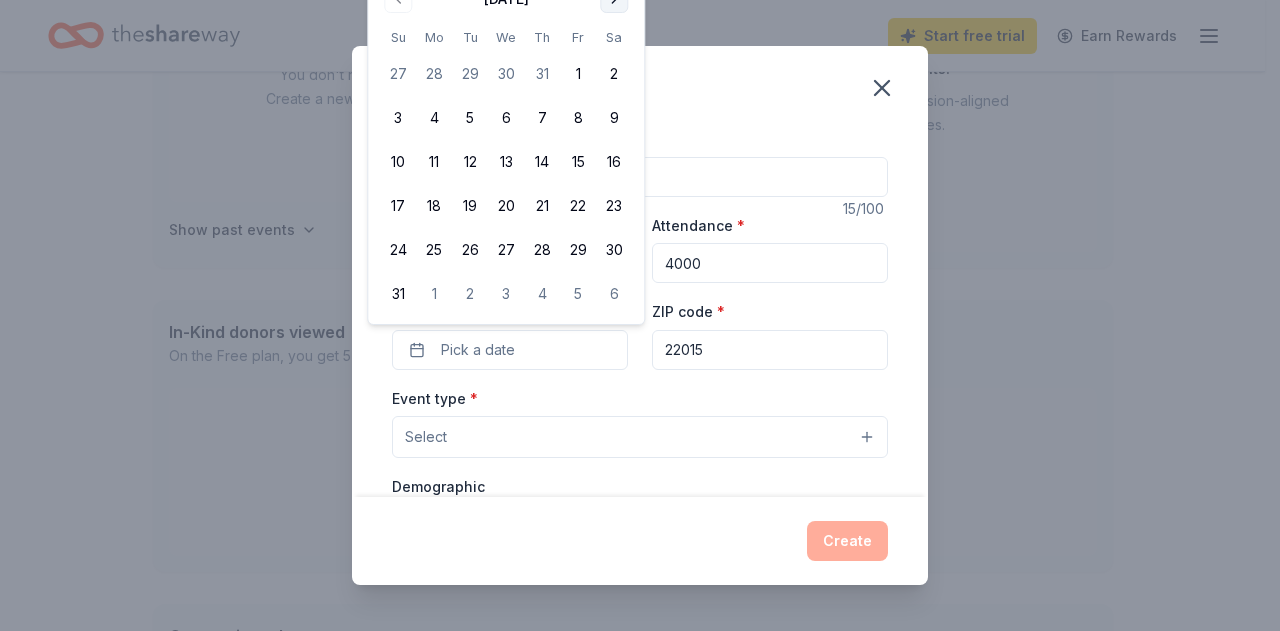 click at bounding box center [614, -1] 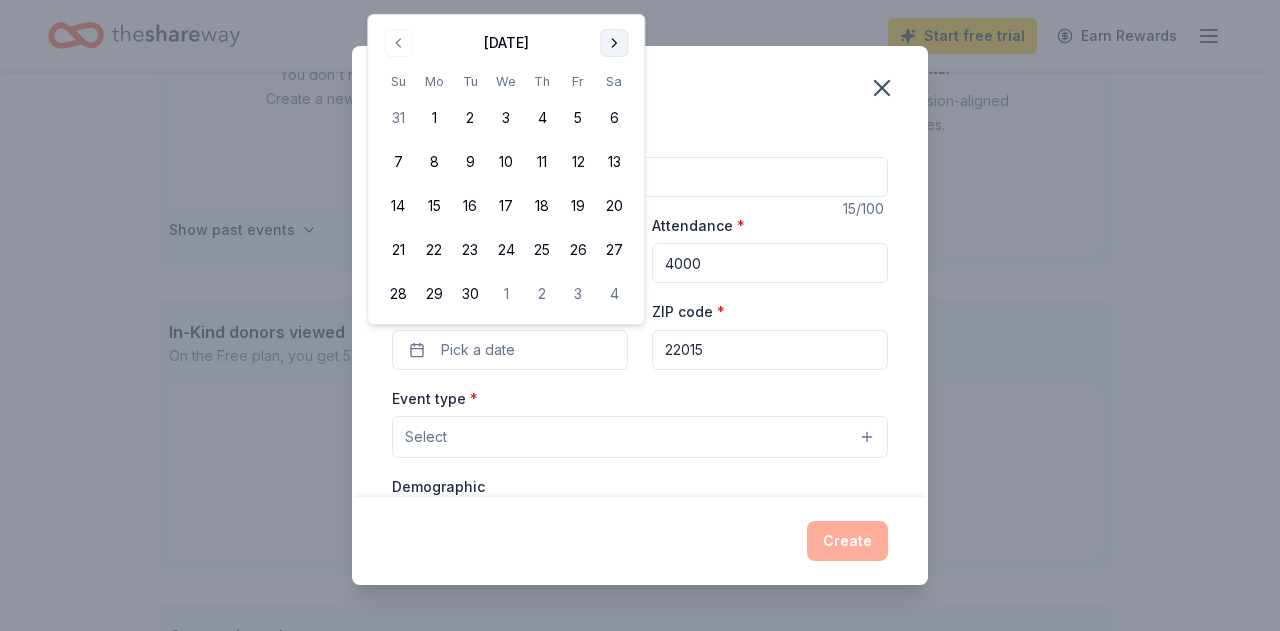 click at bounding box center [614, 43] 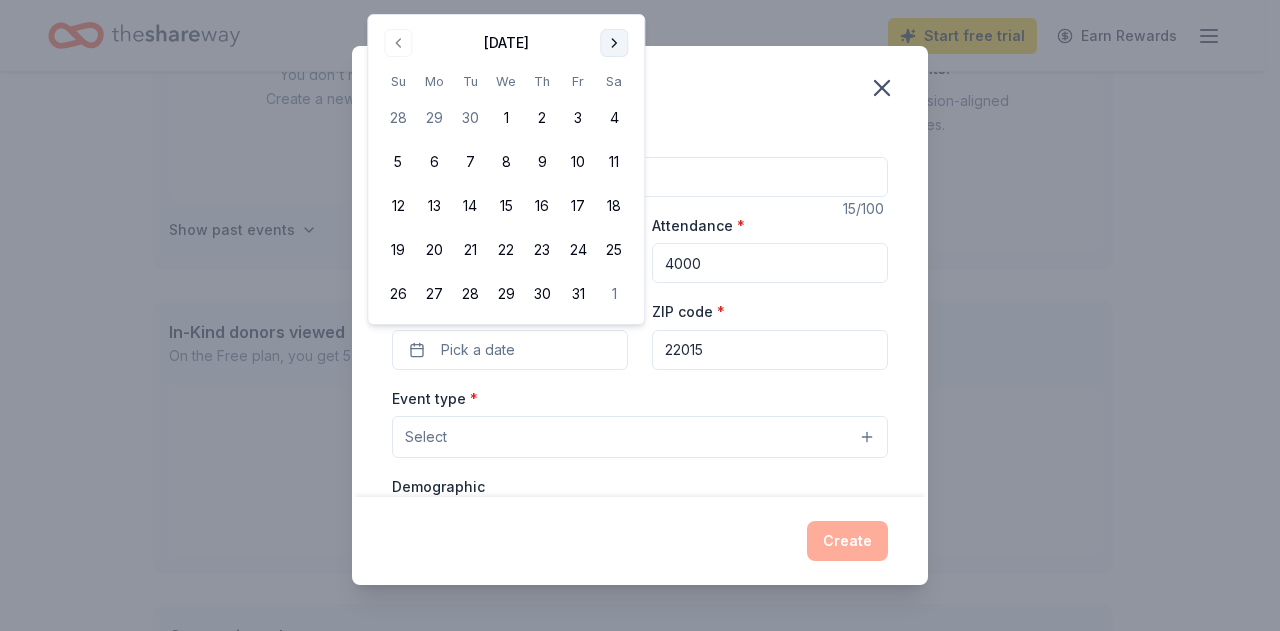 click at bounding box center [614, 43] 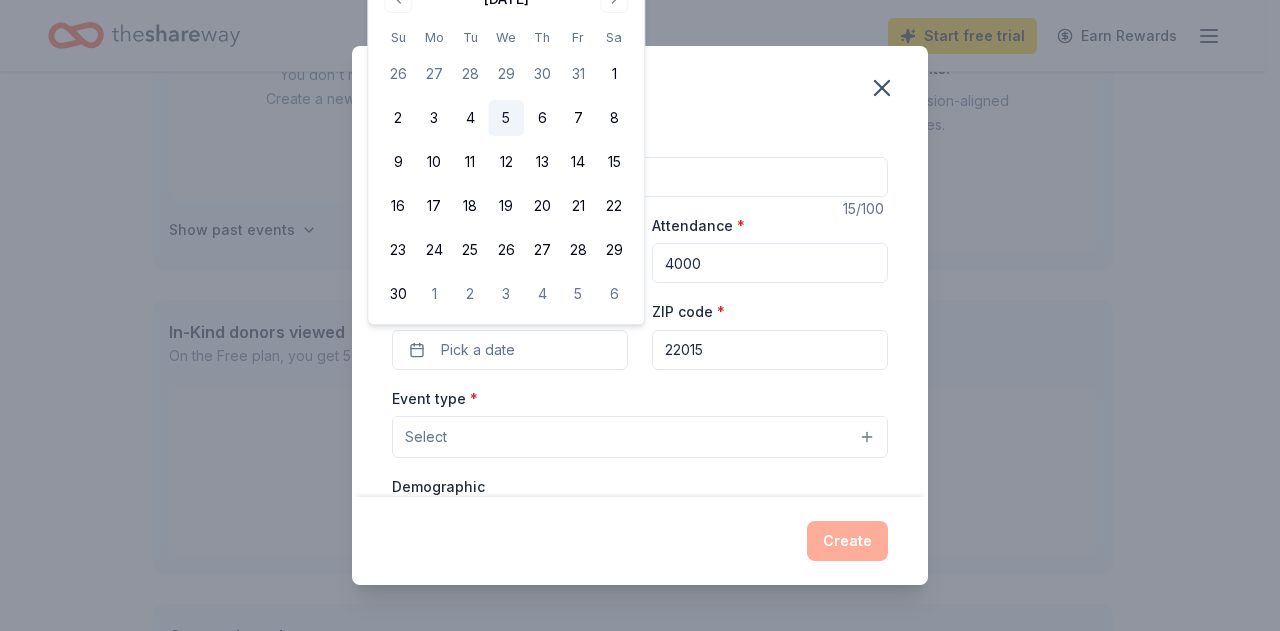 click on "5" at bounding box center [506, 118] 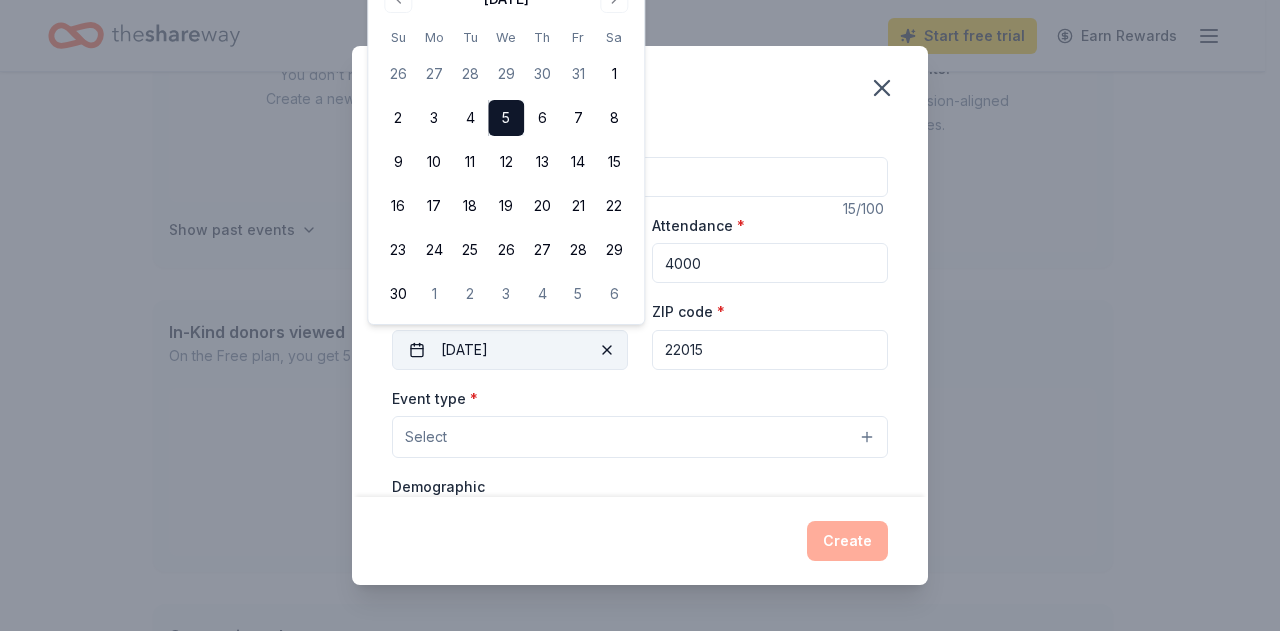 click on "[DATE]" at bounding box center (510, 350) 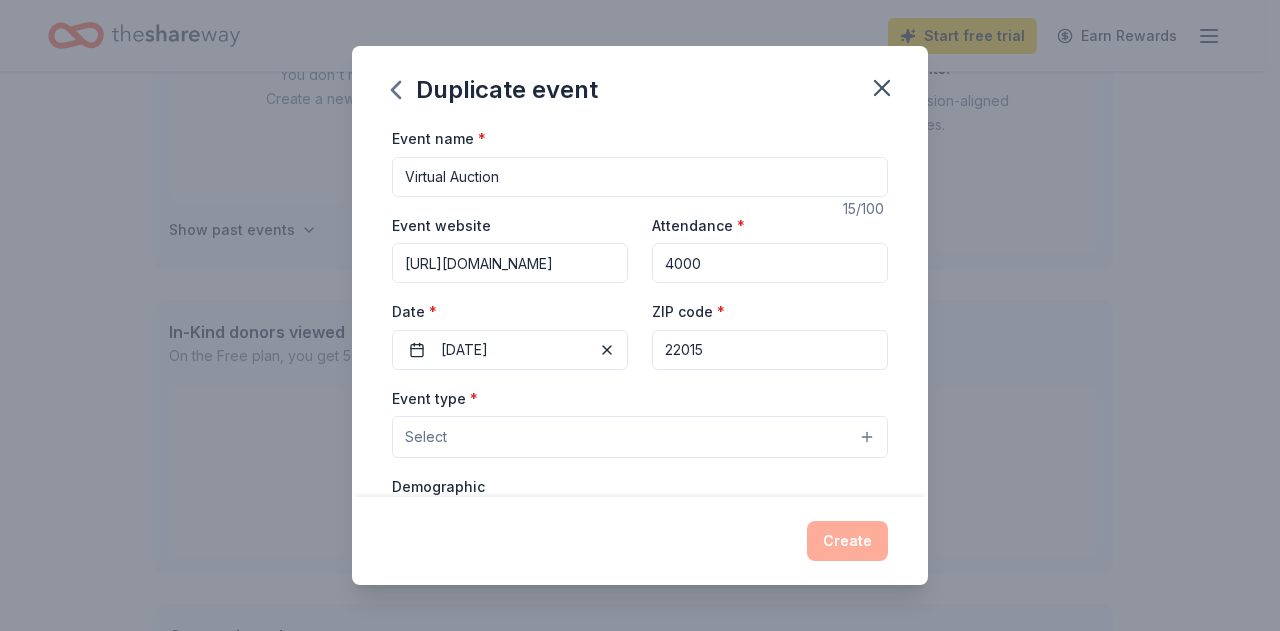 click on "Select" at bounding box center [640, 437] 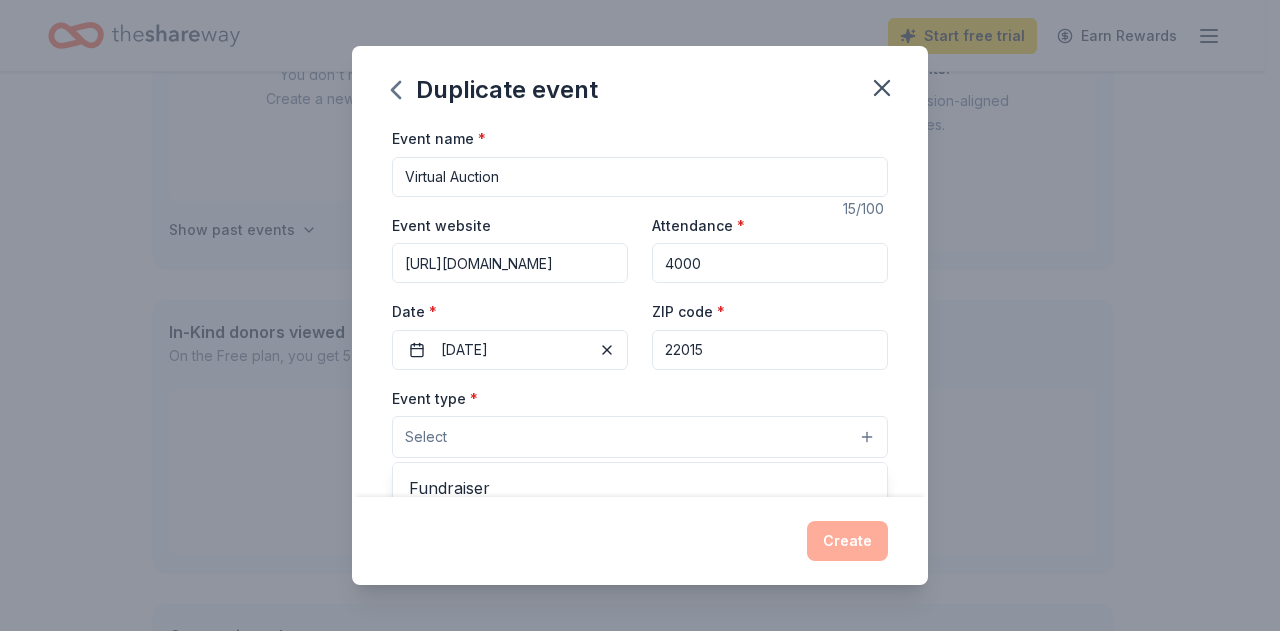 click on "Select" at bounding box center (640, 437) 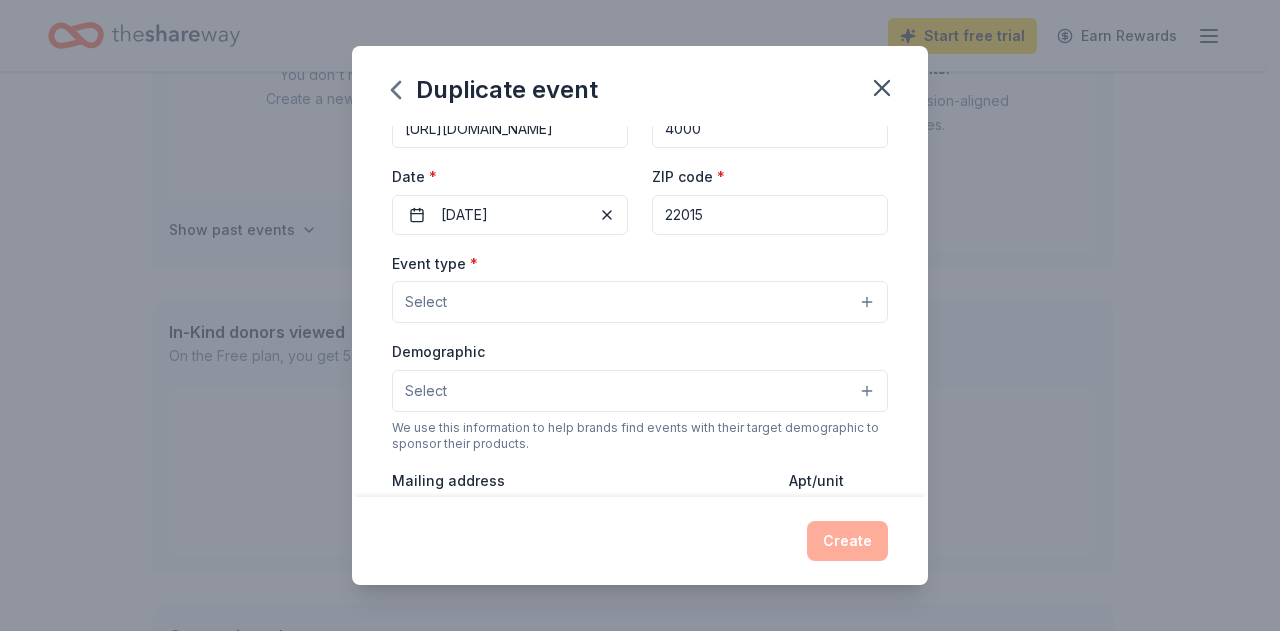 scroll, scrollTop: 300, scrollLeft: 0, axis: vertical 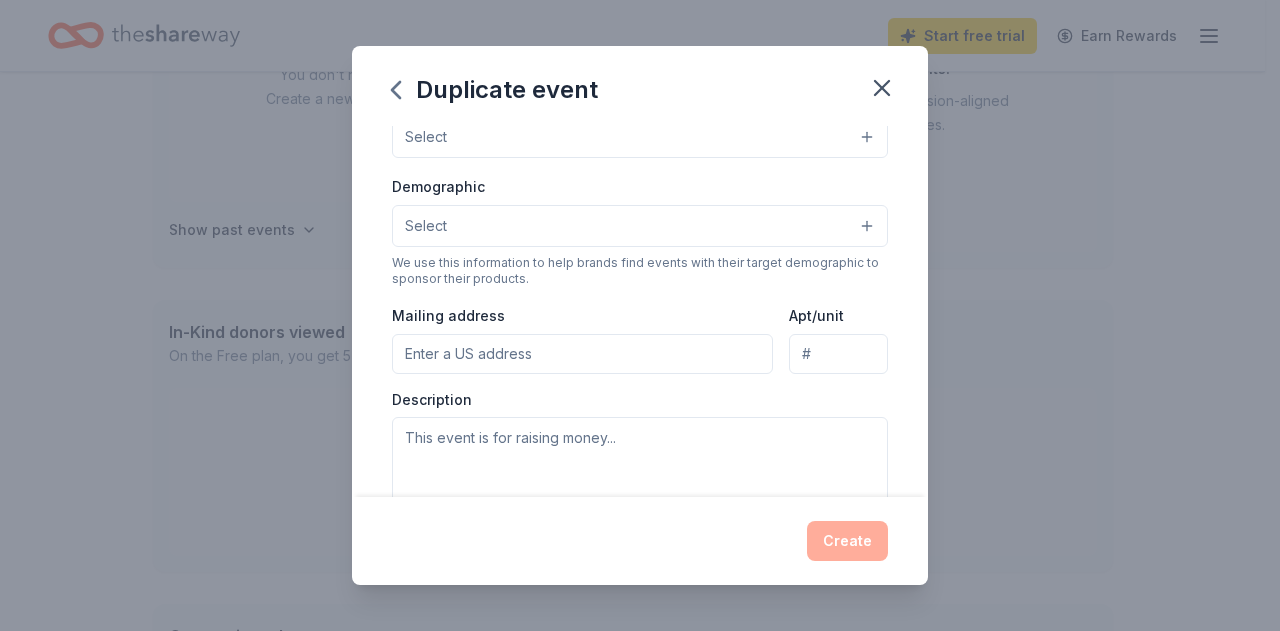 click on "Select" at bounding box center [640, 137] 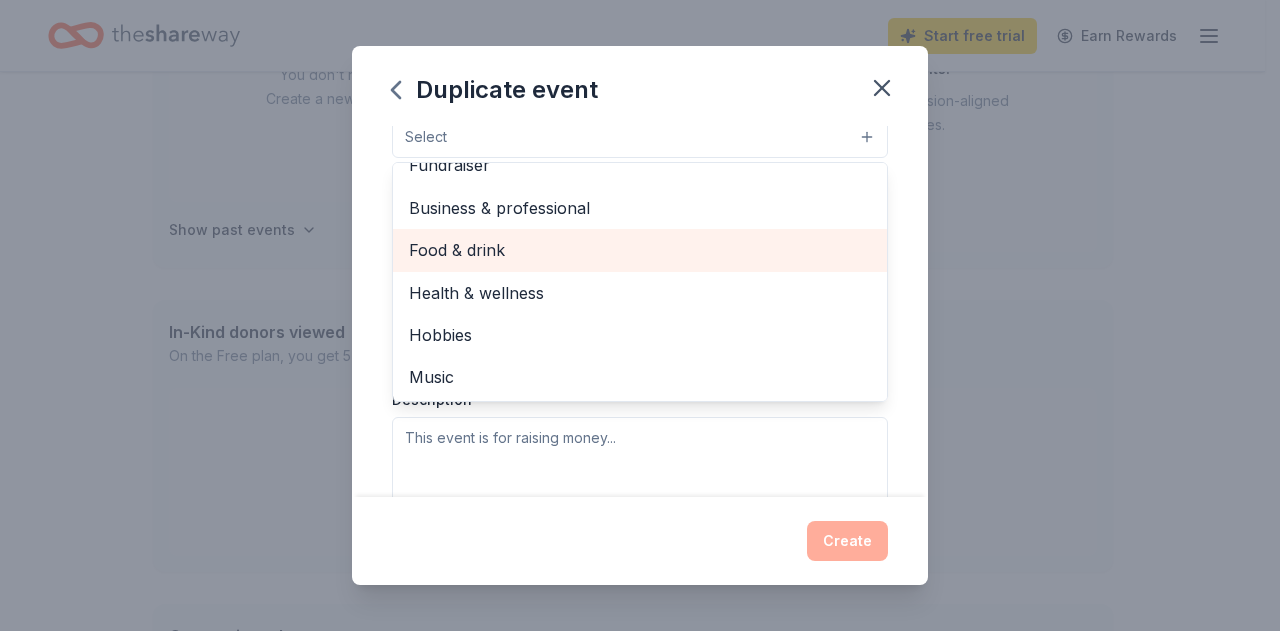 scroll, scrollTop: 0, scrollLeft: 0, axis: both 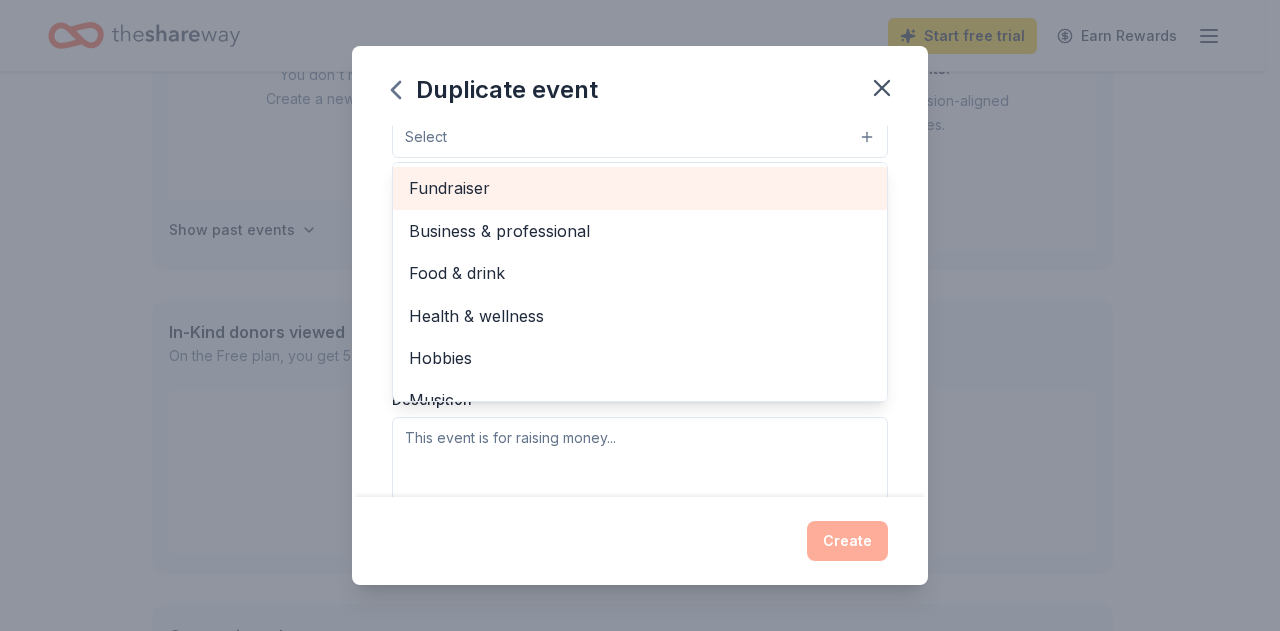 click on "Fundraiser" at bounding box center (640, 188) 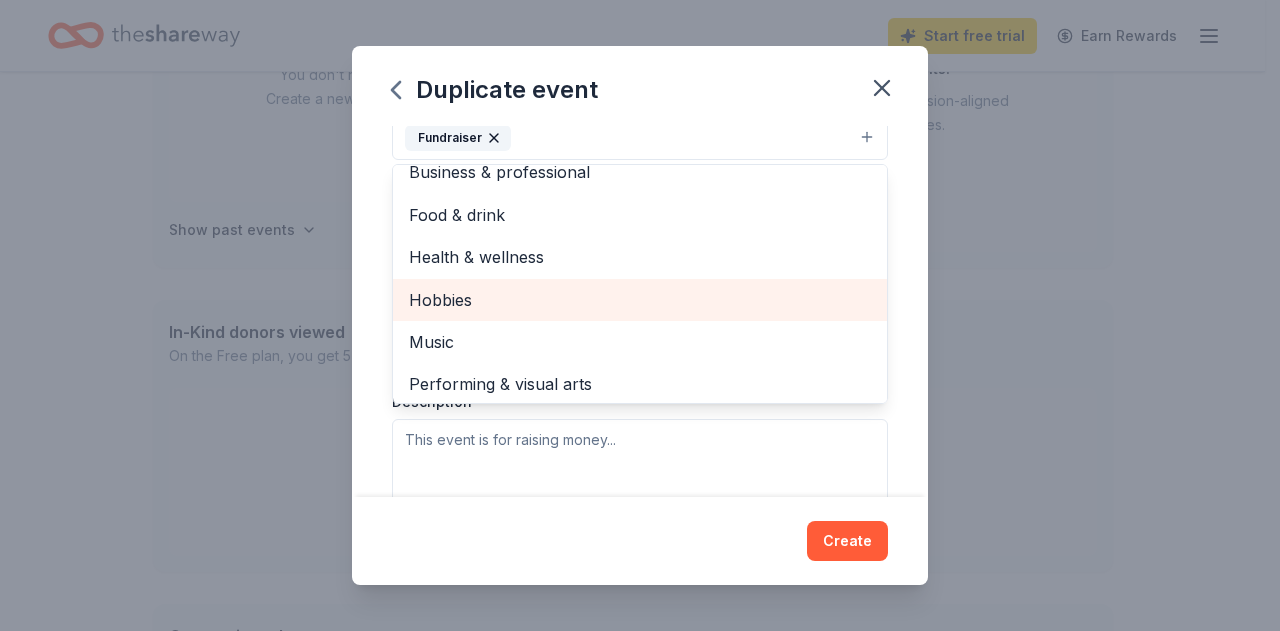 scroll, scrollTop: 23, scrollLeft: 0, axis: vertical 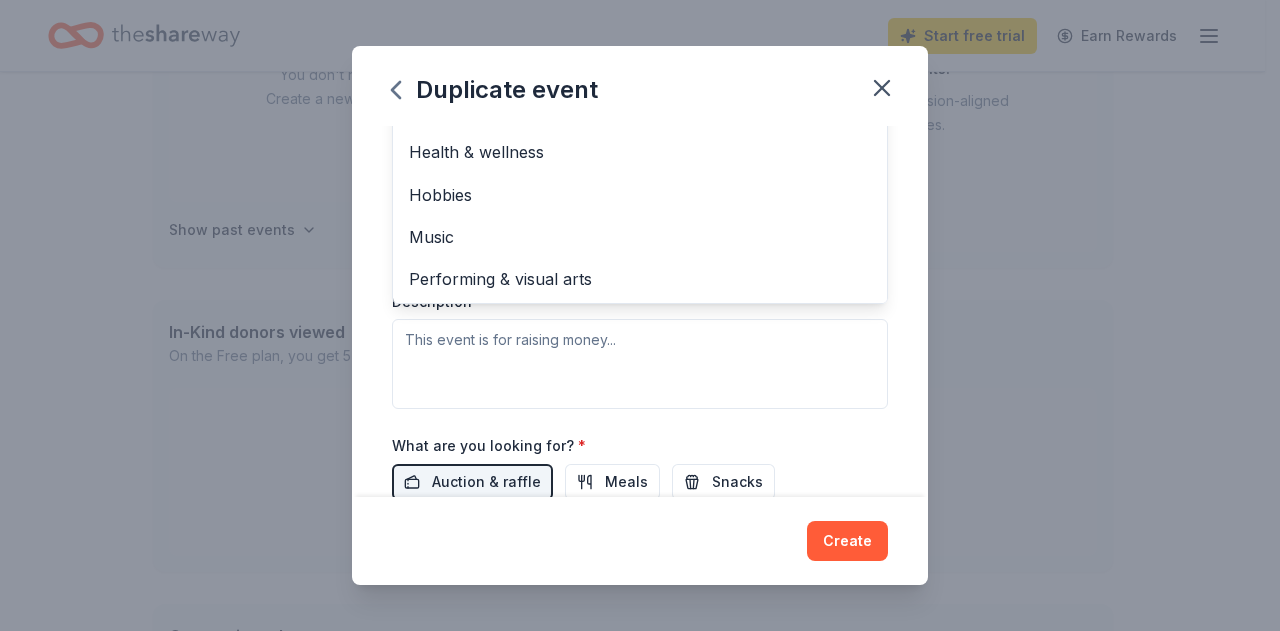 click on "Event type * Fundraiser Business & professional Food & drink Health & wellness Hobbies Music Performing & visual arts Demographic Select We use this information to help brands find events with their target demographic to sponsor their products. Mailing address Apt/unit Description" at bounding box center (640, 197) 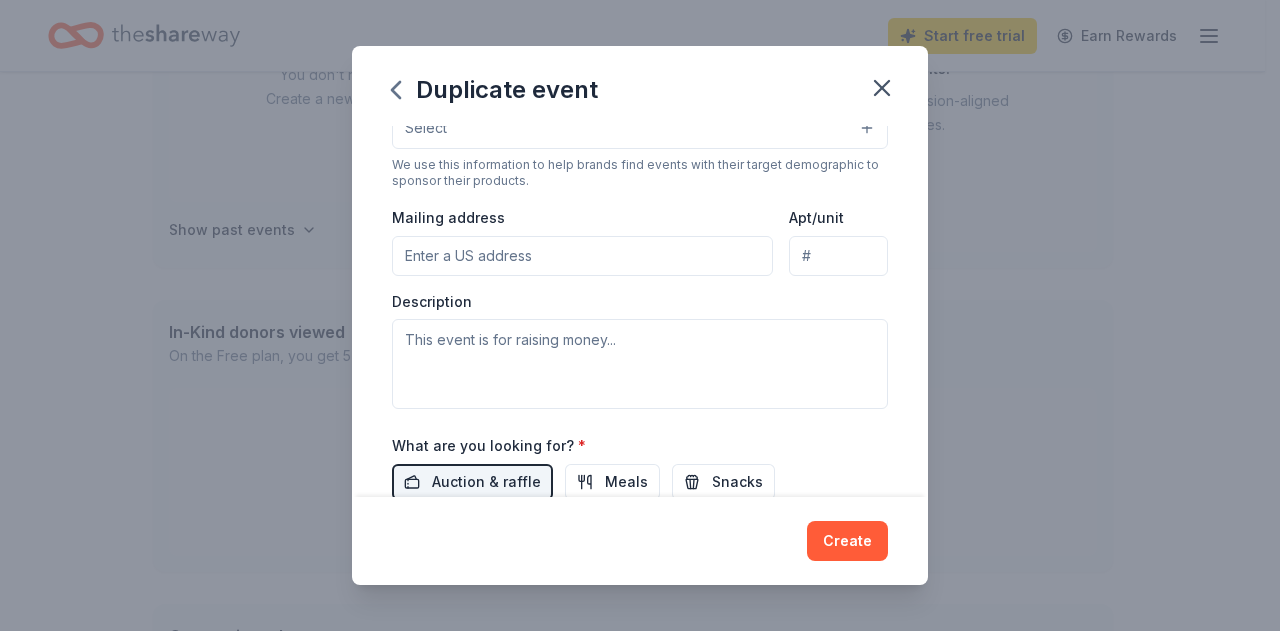 scroll, scrollTop: 124, scrollLeft: 0, axis: vertical 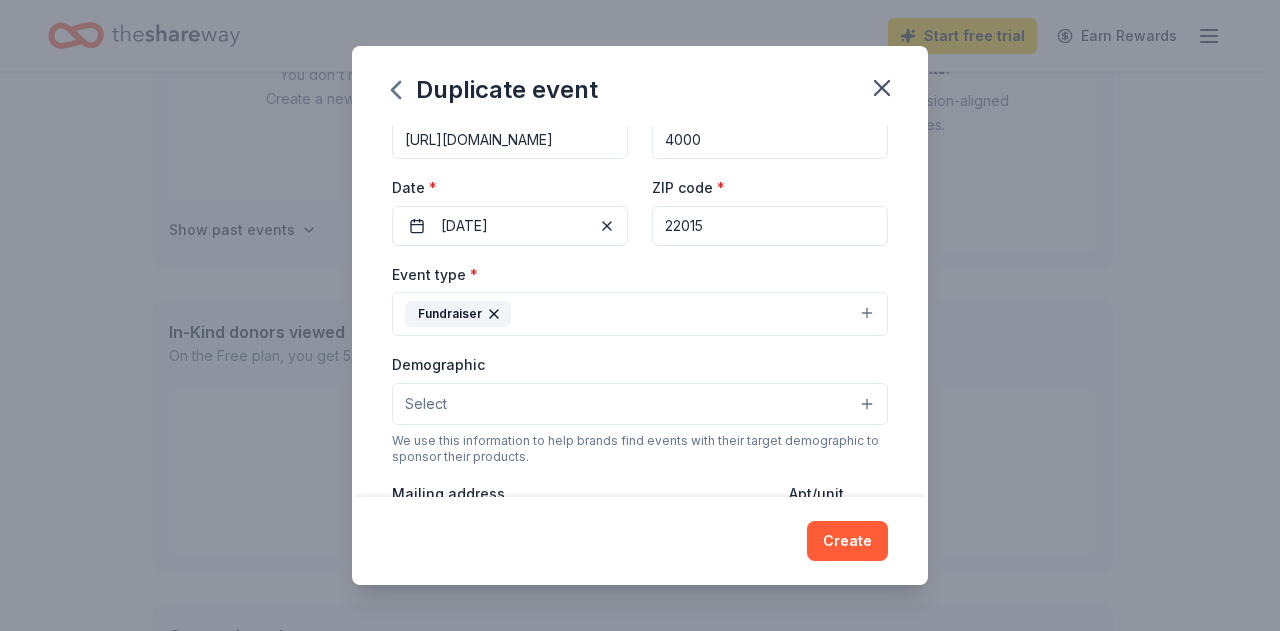 click on "Select" at bounding box center [426, 404] 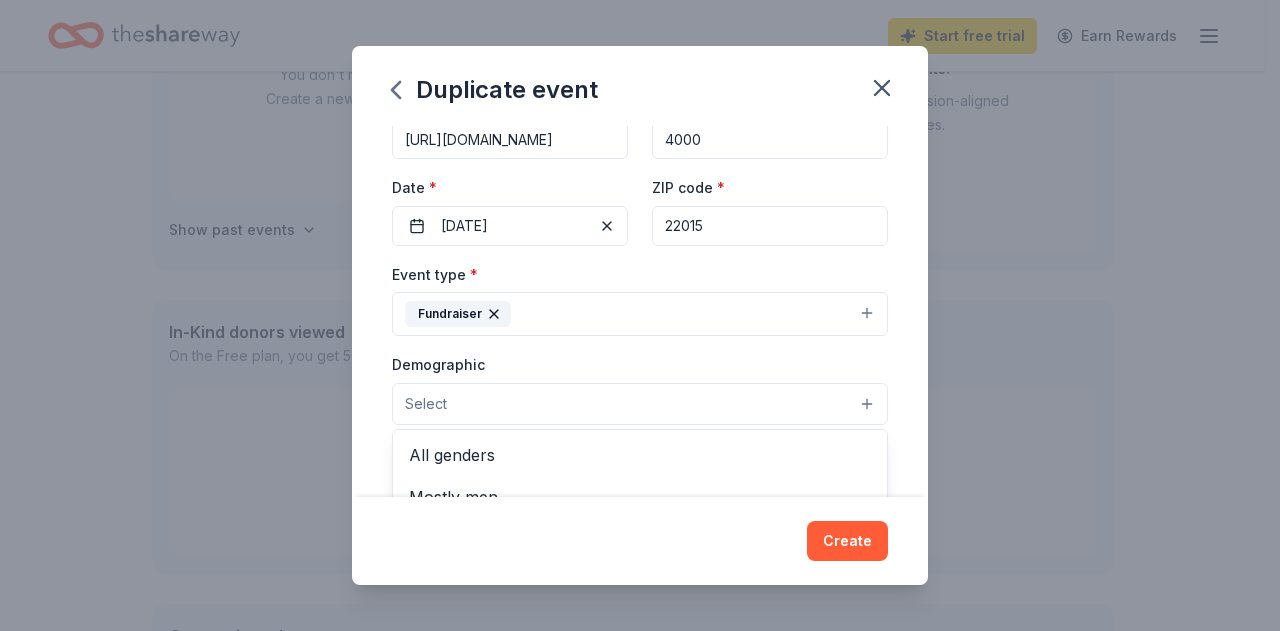 scroll, scrollTop: 224, scrollLeft: 0, axis: vertical 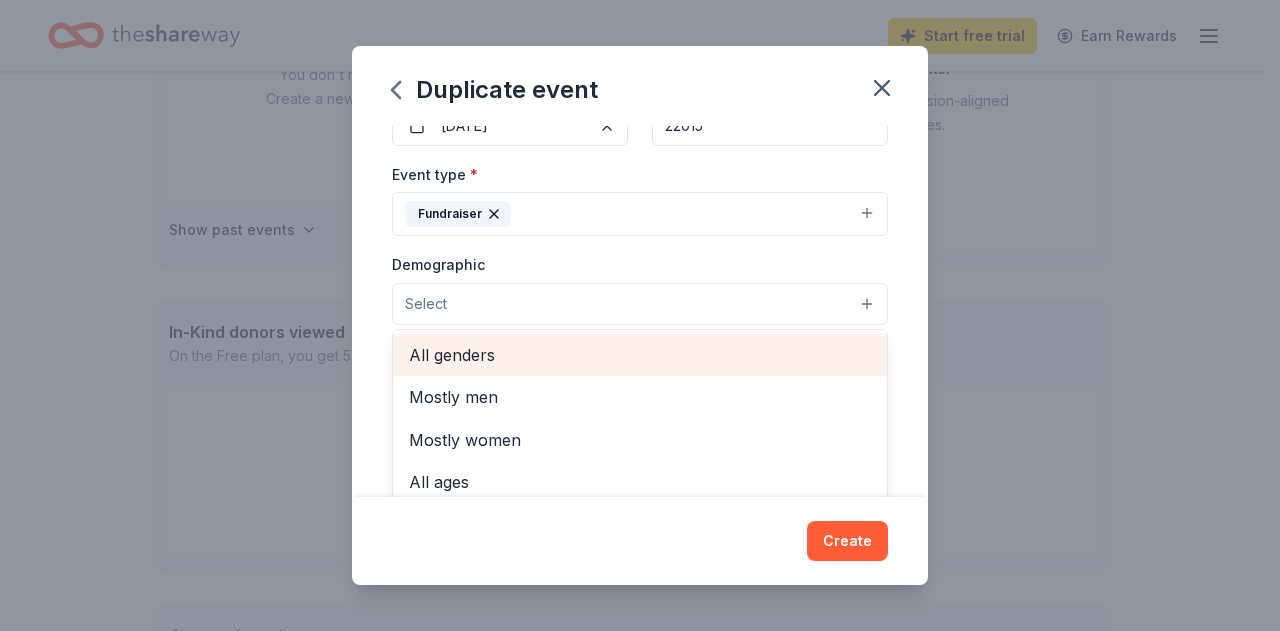 click on "All genders" at bounding box center [640, 355] 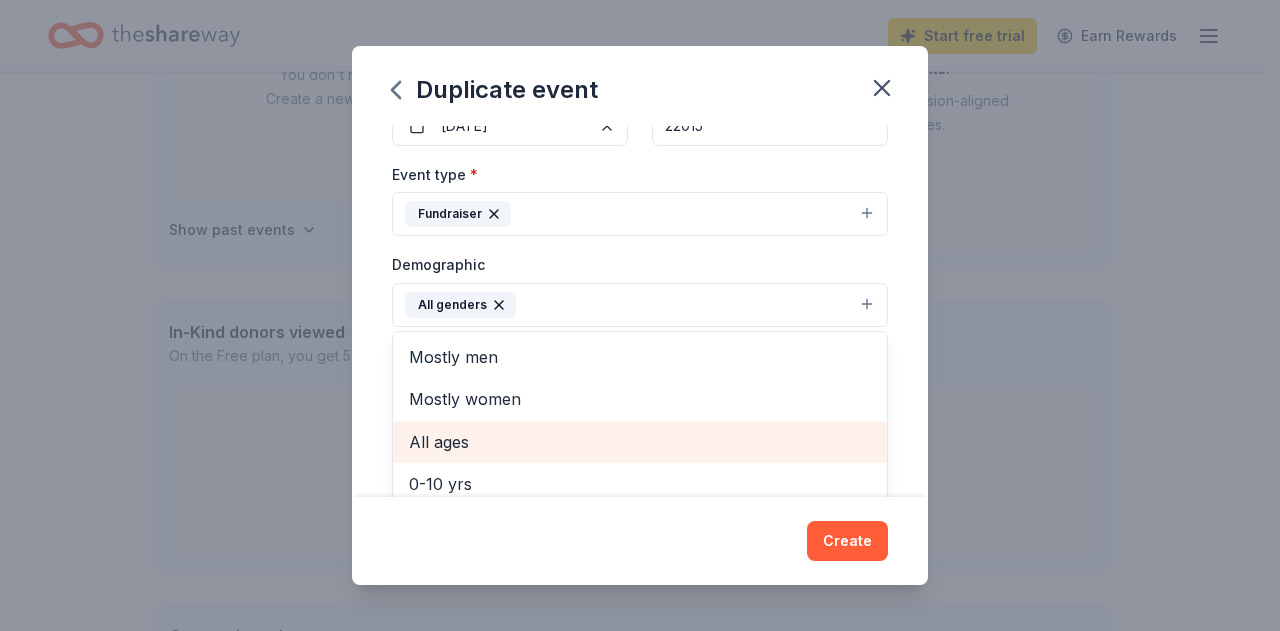 click on "All ages" at bounding box center (640, 442) 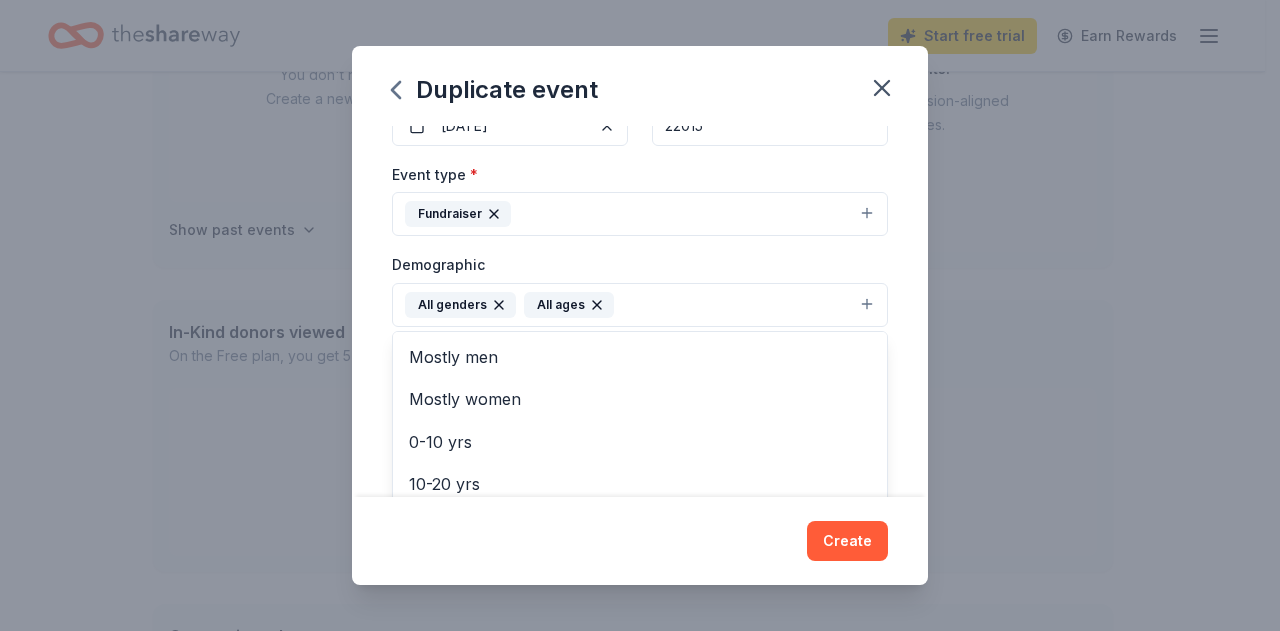 scroll, scrollTop: 549, scrollLeft: 0, axis: vertical 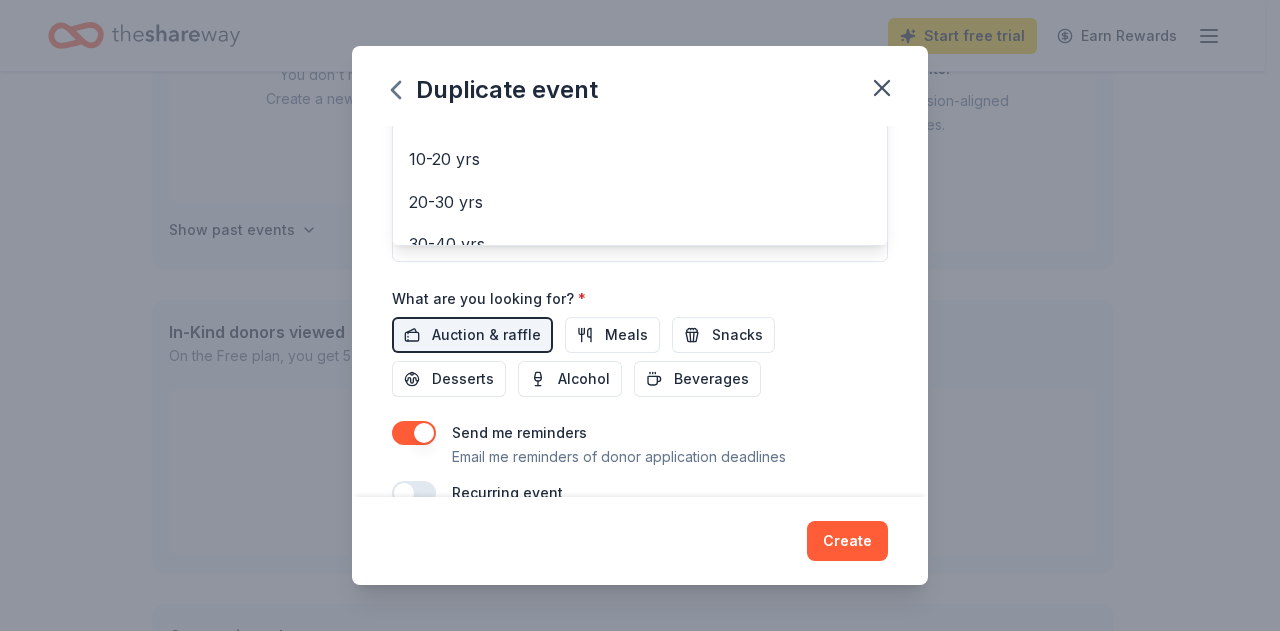 click on "Event name * Virtual Auction 15 /100 Event website [URL][DOMAIN_NAME] Attendance * 4000 Date * [DATE] ZIP code * 22015 Event type * Fundraiser Demographic All genders All ages Mostly men Mostly women 0-10 yrs 10-20 yrs 20-30 yrs 30-40 yrs 40-50 yrs 50-60 yrs 60-70 yrs 70-80 yrs 80+ yrs We use this information to help brands find events with their target demographic to sponsor their products. Mailing address Apt/unit Description What are you looking for? * Auction & raffle Meals Snacks Desserts Alcohol Beverages Send me reminders Email me reminders of donor application deadlines Recurring event" at bounding box center [640, 41] 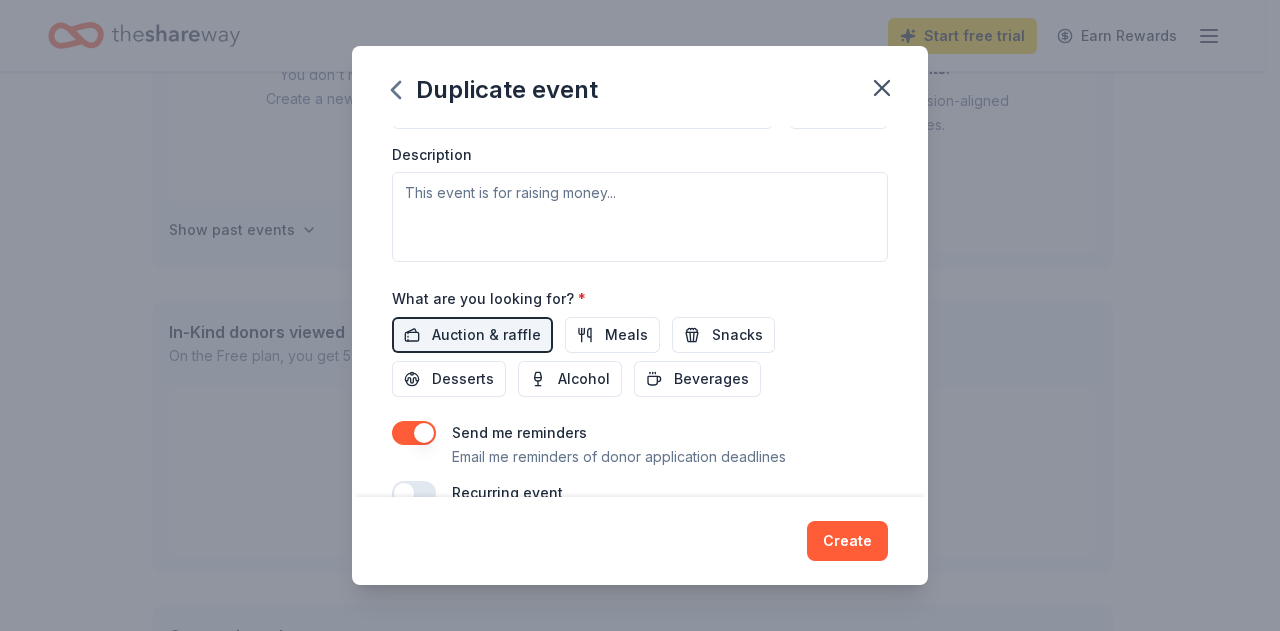 scroll, scrollTop: 213, scrollLeft: 0, axis: vertical 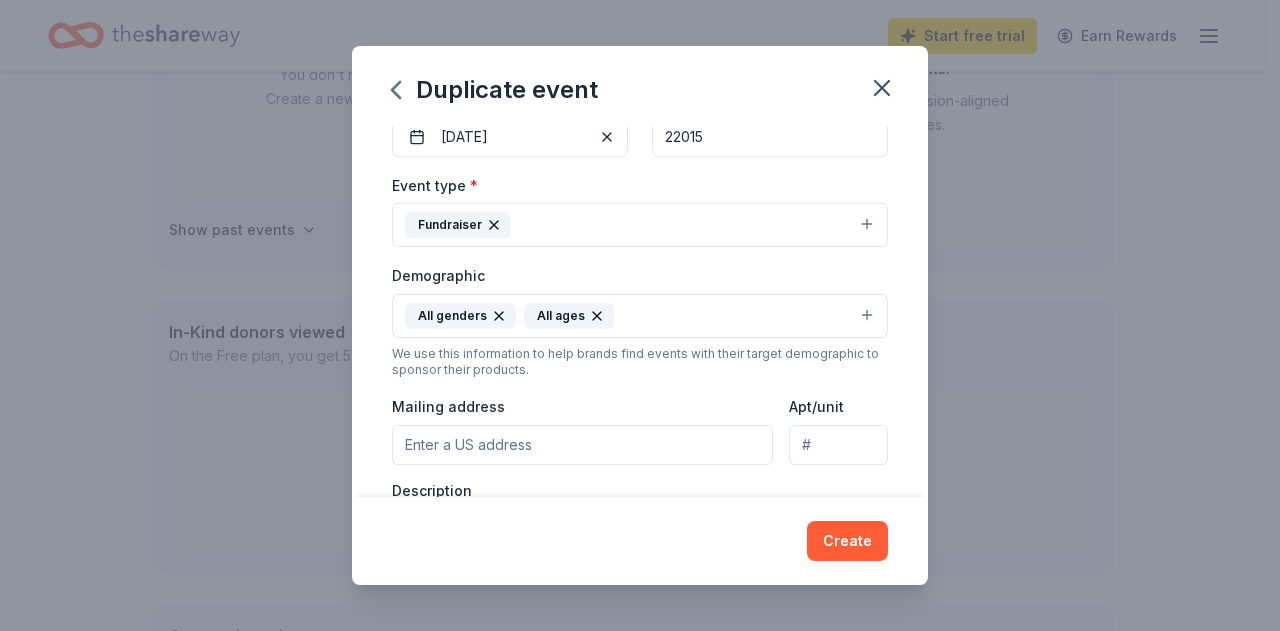 click on "Mailing address" at bounding box center [582, 445] 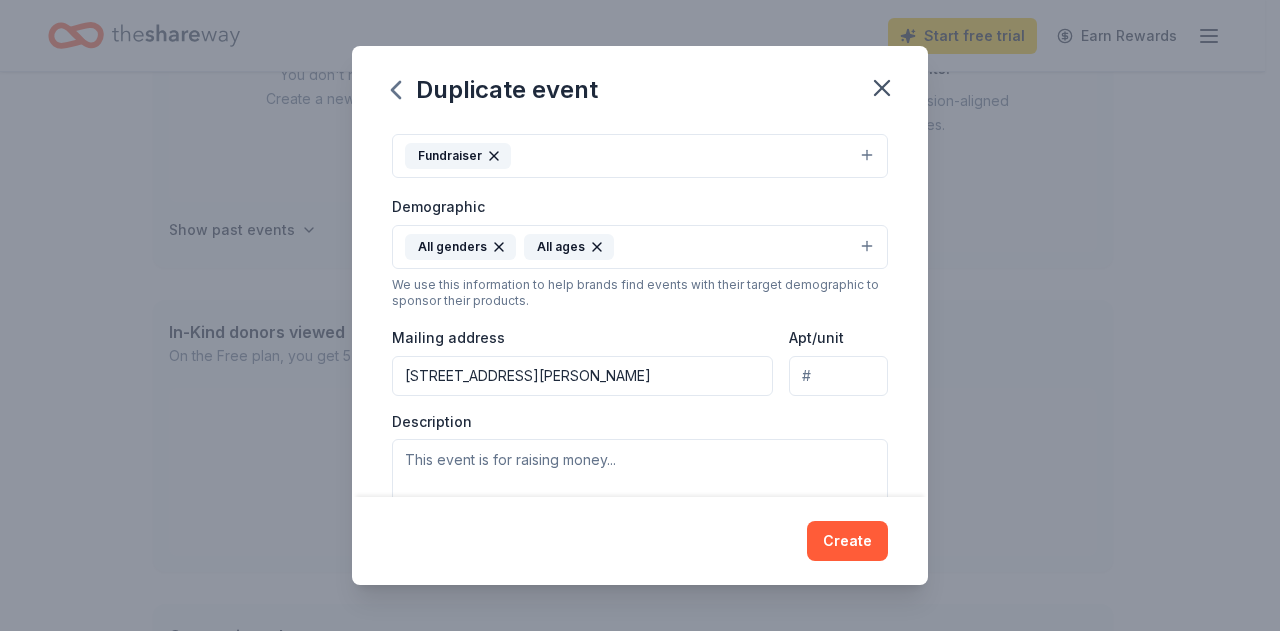 scroll, scrollTop: 313, scrollLeft: 0, axis: vertical 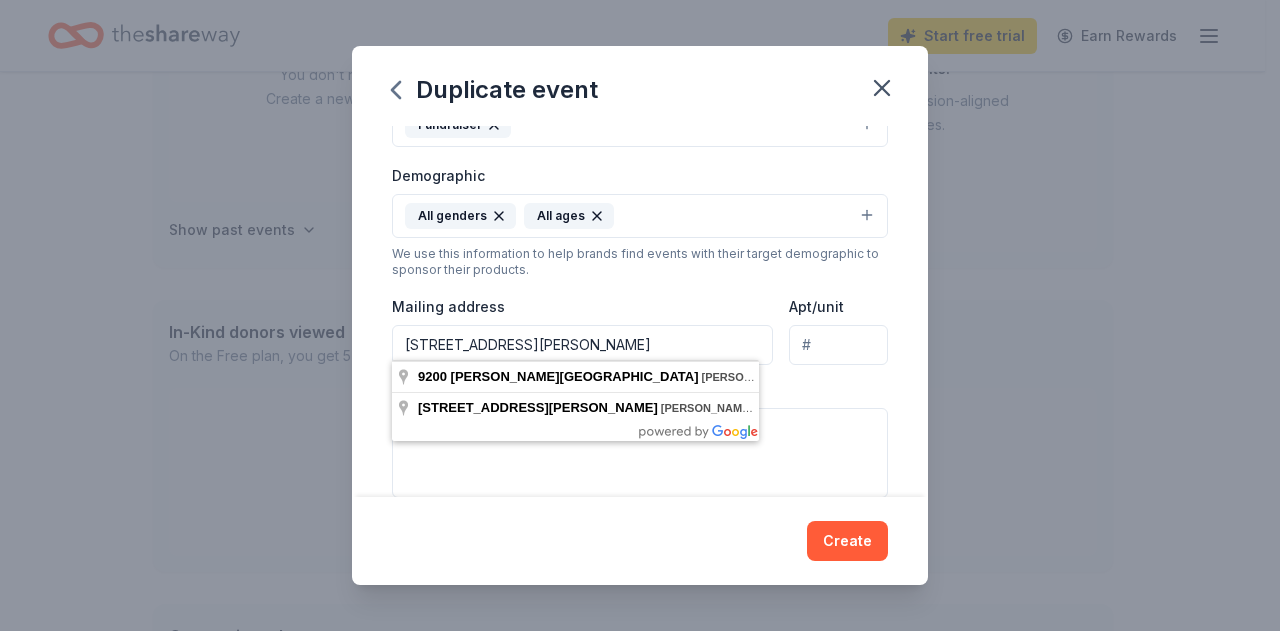 type on "[STREET_ADDRESS][PERSON_NAME]" 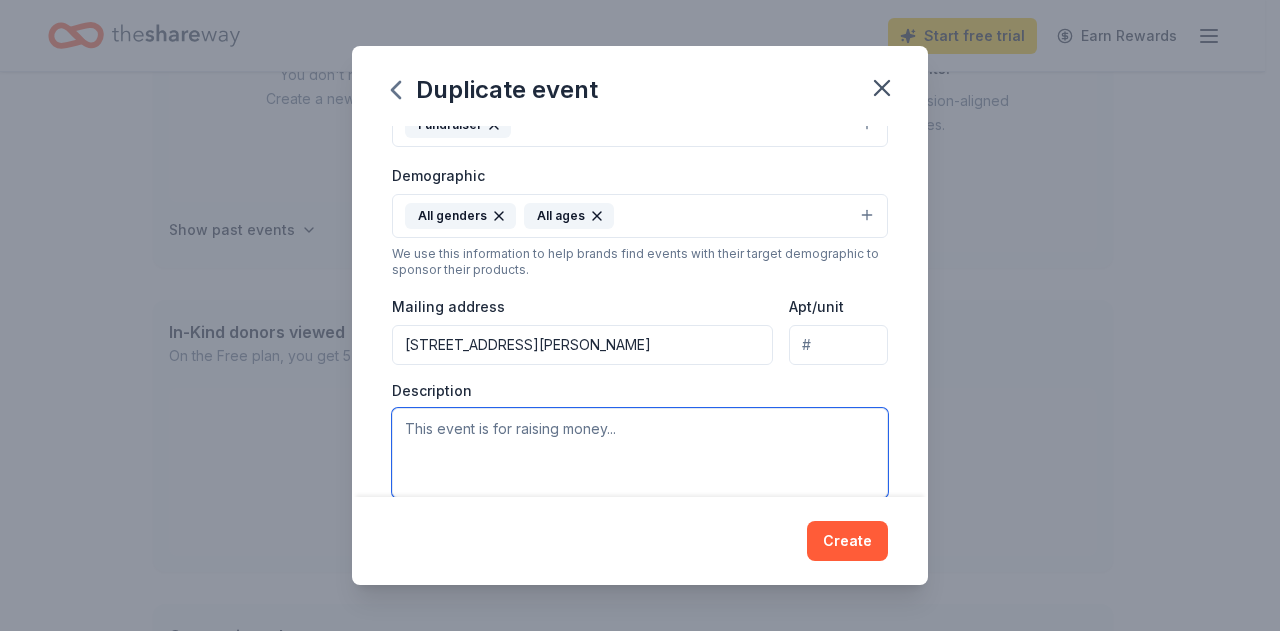 paste on "Lo i Dolorsit Ametcon ad Eli Seddoei Temporinci ut lab Etdo!
Mag Aliq Enimadmi Veniamqui Nostru Exerci Ullamco Laboris Nisialiquip (EXEA COMM) co duisaute ir inrepreh vol Velite Cillum Fugiatn pariat excep si Occaecat 5458 — cup no proi sunt culpaqui of de moll an ide laborumper!
Un omn istenatus errorvo accusanti do laudanti, totamrem, aper eaque, ips quaeabilloi ve quasiar bea vitaed expl nemoe ipsamquia volup. Aspe autoditf, con-magnidolor eosrationese nesc nequepor quisqua:
🎓 Dolorem adipiscinumq eiu moditempora incidu
🎉 Magnam quaera eti minussolut nobiseli
🏆 Optiocu nih impedit quoplaceatf
🤝 Possim assumendar temporibusa qui offici-debi rerumne
Sa evenie, volu repudian recu itaquee hictene sapiente de rei volupt Maio Aliasper doloribus — asperiore repellat, minimno, exe ullamc susc lab aliquid commodico quidma mo Molestia haru quid 0,436 rerumfac. Ex’di namlibe tempore cums nobis eligen opt:
CUMQ Nihilim
Minusq Maxim Placeatf
Possim Omnisl Ipsumdolor
Sit ametconse ad elits do eiu tempo incidi..." 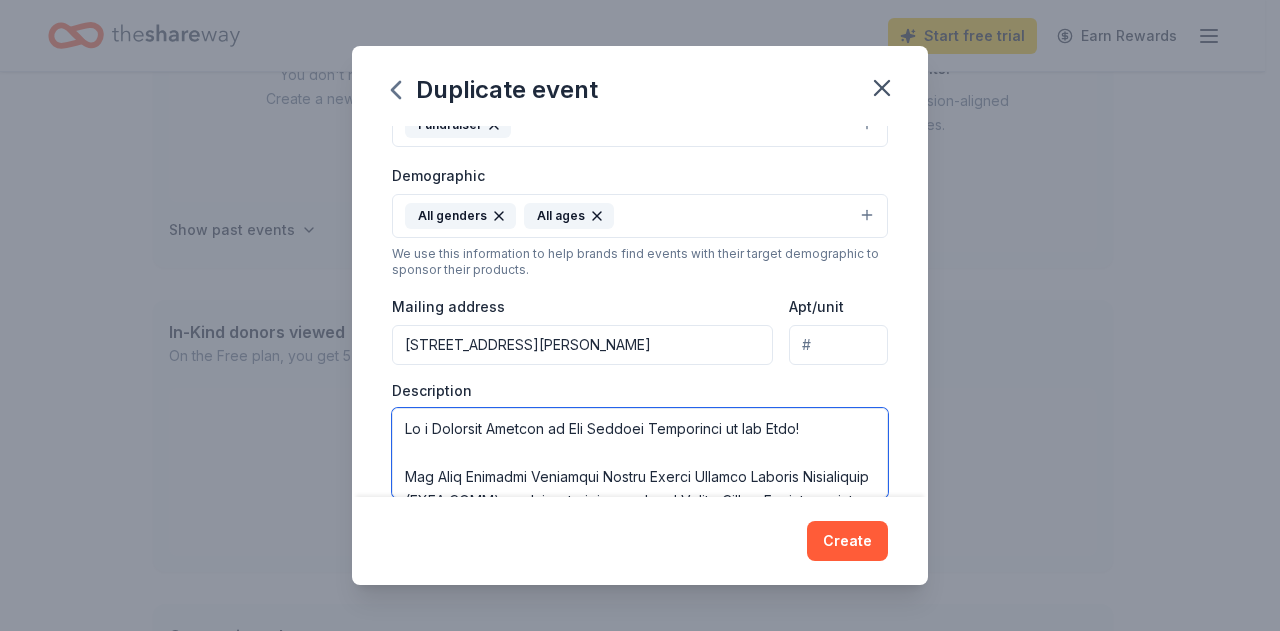scroll, scrollTop: 780, scrollLeft: 0, axis: vertical 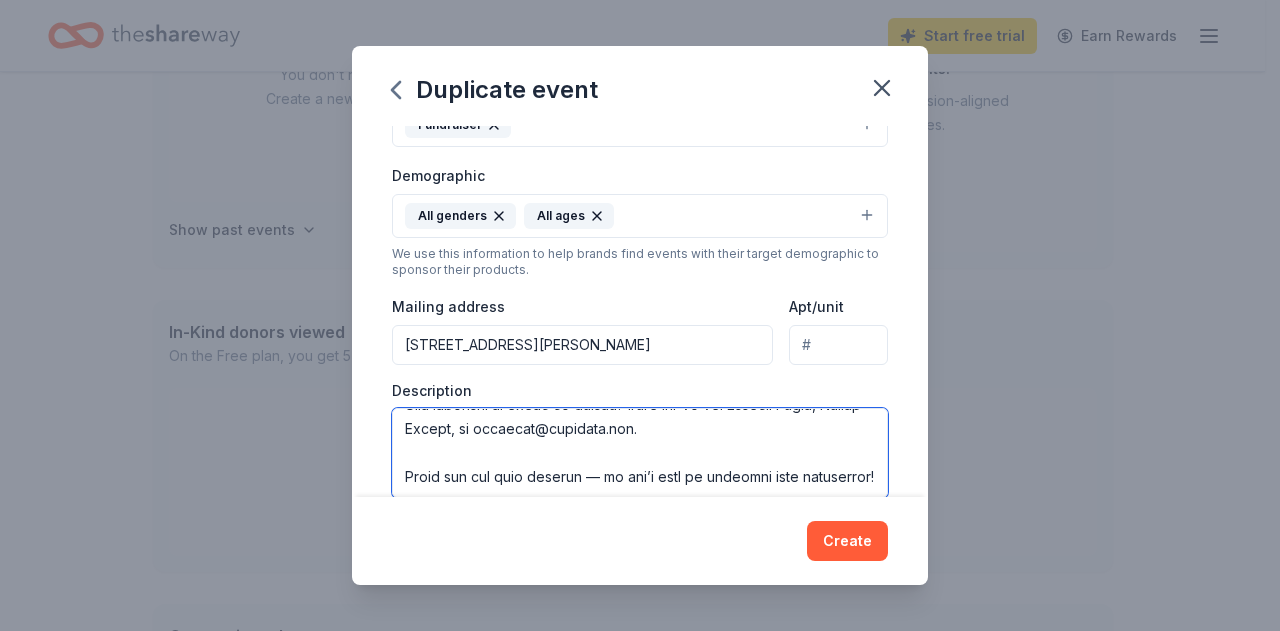 drag, startPoint x: 506, startPoint y: 489, endPoint x: 367, endPoint y: 436, distance: 148.76155 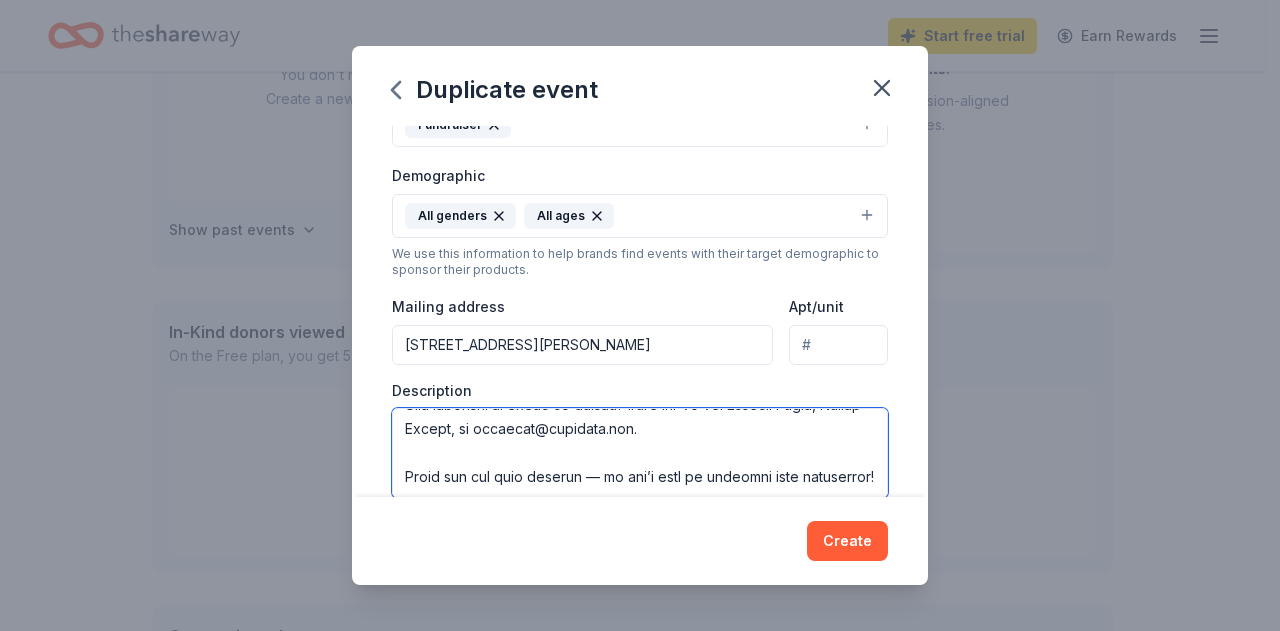 click on "Event name * Virtual Auction 15 /100 Event website [URL][DOMAIN_NAME] Attendance * 4000 Date * [DATE] ZIP code * 22015 Event type * Fundraiser Demographic All genders All ages We use this information to help brands find events with their target demographic to sponsor their products. Mailing address [STREET_ADDRESS][PERSON_NAME] Apt/unit Description What are you looking for? * Auction & raffle Meals Snacks Desserts Alcohol Beverages Send me reminders Email me reminders of donor application deadlines Recurring event Copy donors Saved Applied Approved Received Declined Not interested All copied donors will be given "saved" status in your new event. Companies that are no longer donating will not be copied." at bounding box center (640, 311) 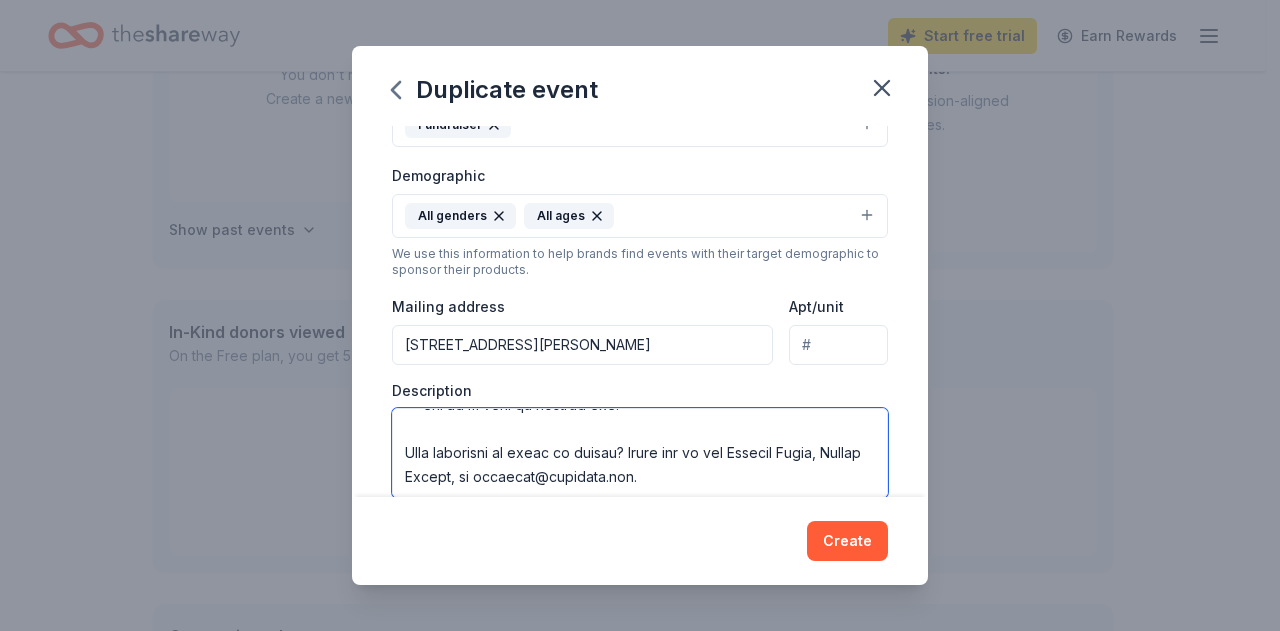 scroll, scrollTop: 720, scrollLeft: 0, axis: vertical 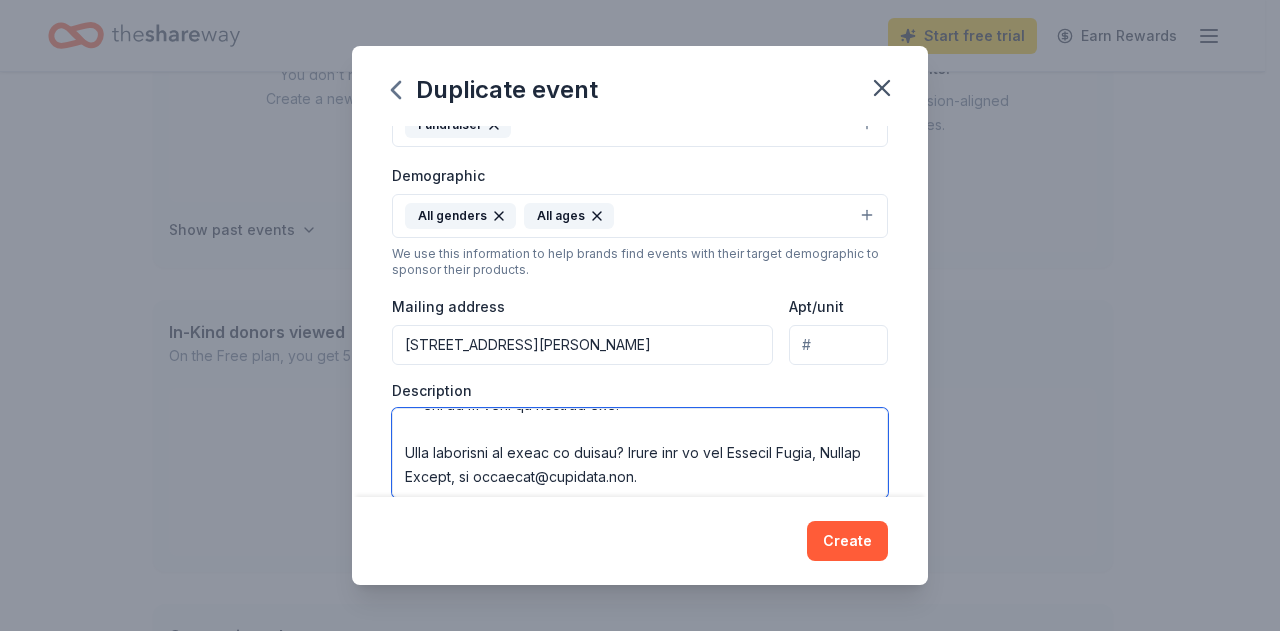 drag, startPoint x: 757, startPoint y: 472, endPoint x: 356, endPoint y: 453, distance: 401.44986 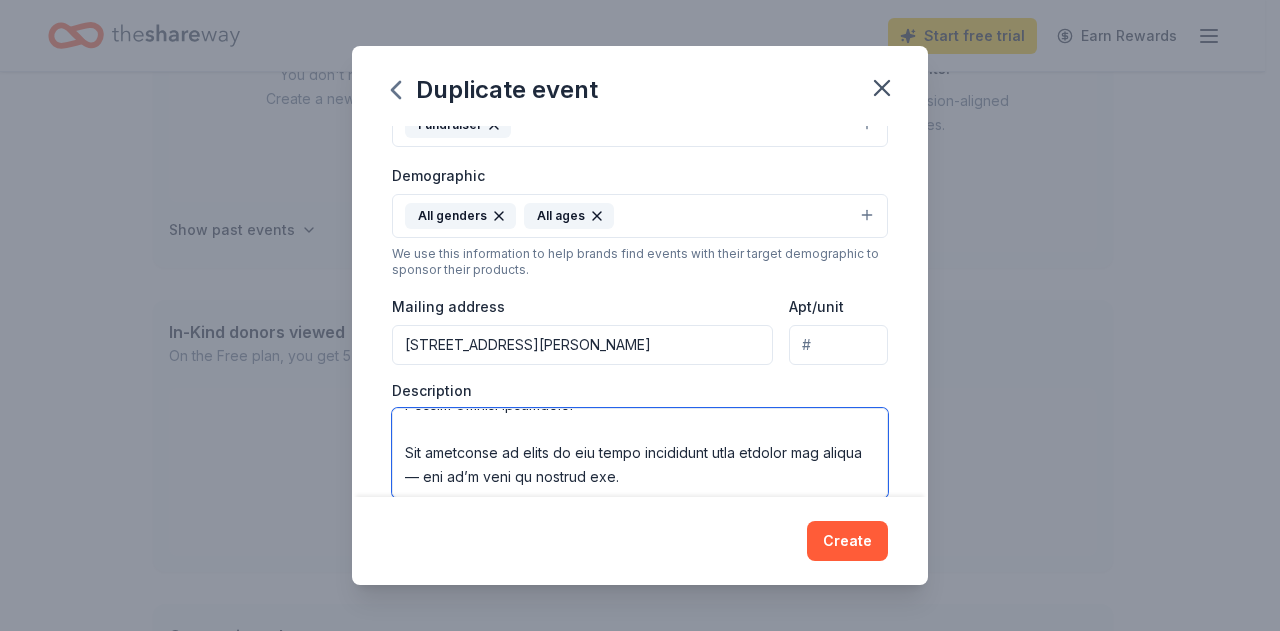 scroll, scrollTop: 10, scrollLeft: 0, axis: vertical 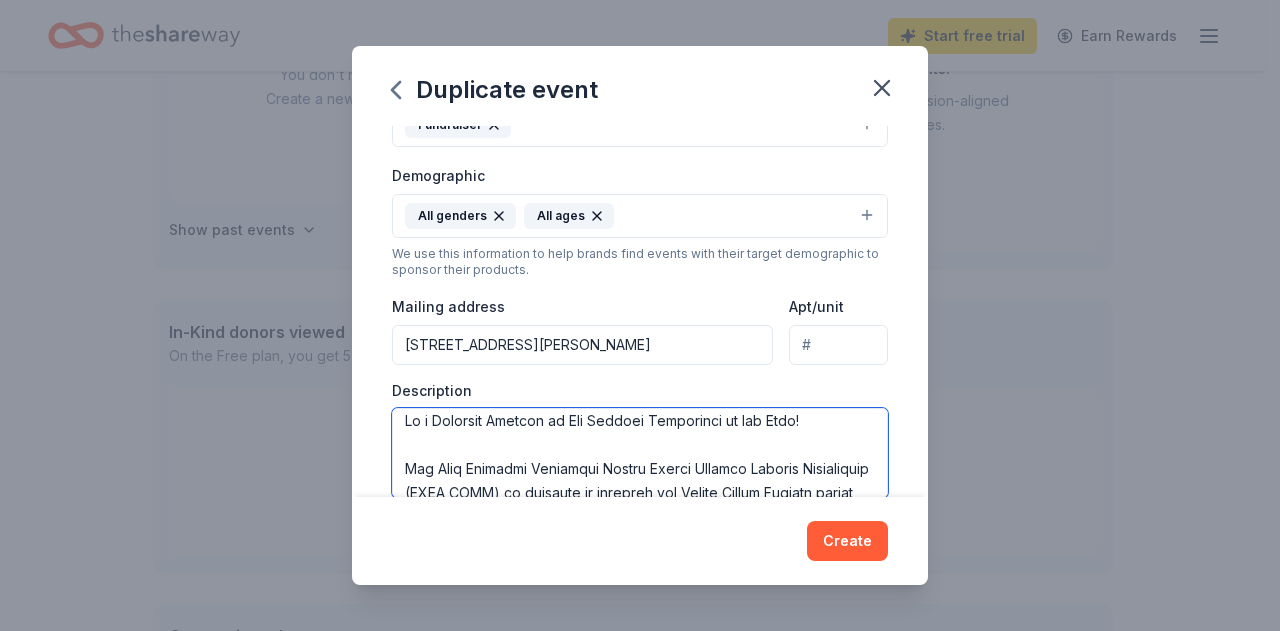 drag, startPoint x: 407, startPoint y: 416, endPoint x: 841, endPoint y: 439, distance: 434.609 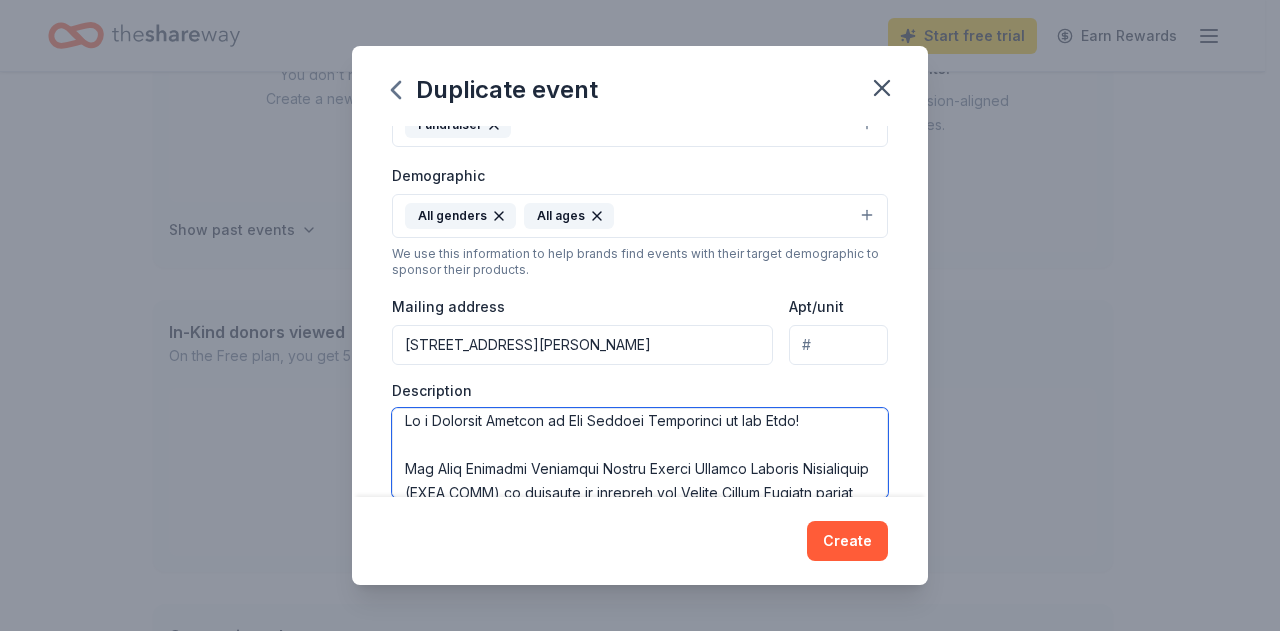 click at bounding box center [640, 453] 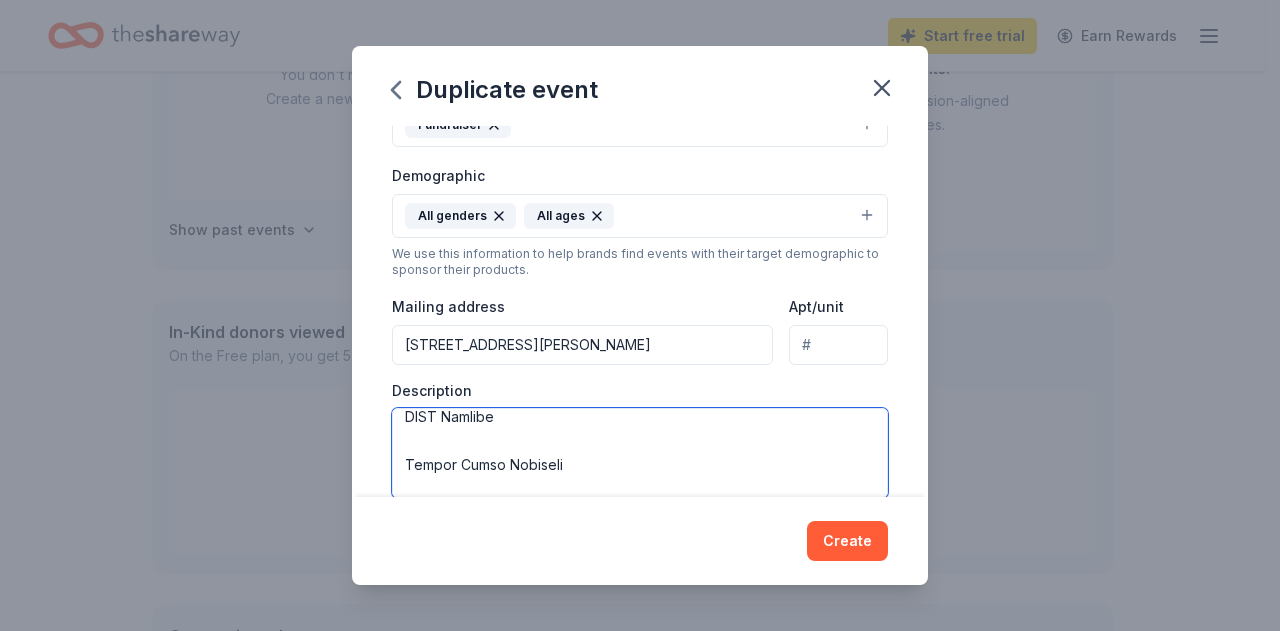 scroll, scrollTop: 500, scrollLeft: 0, axis: vertical 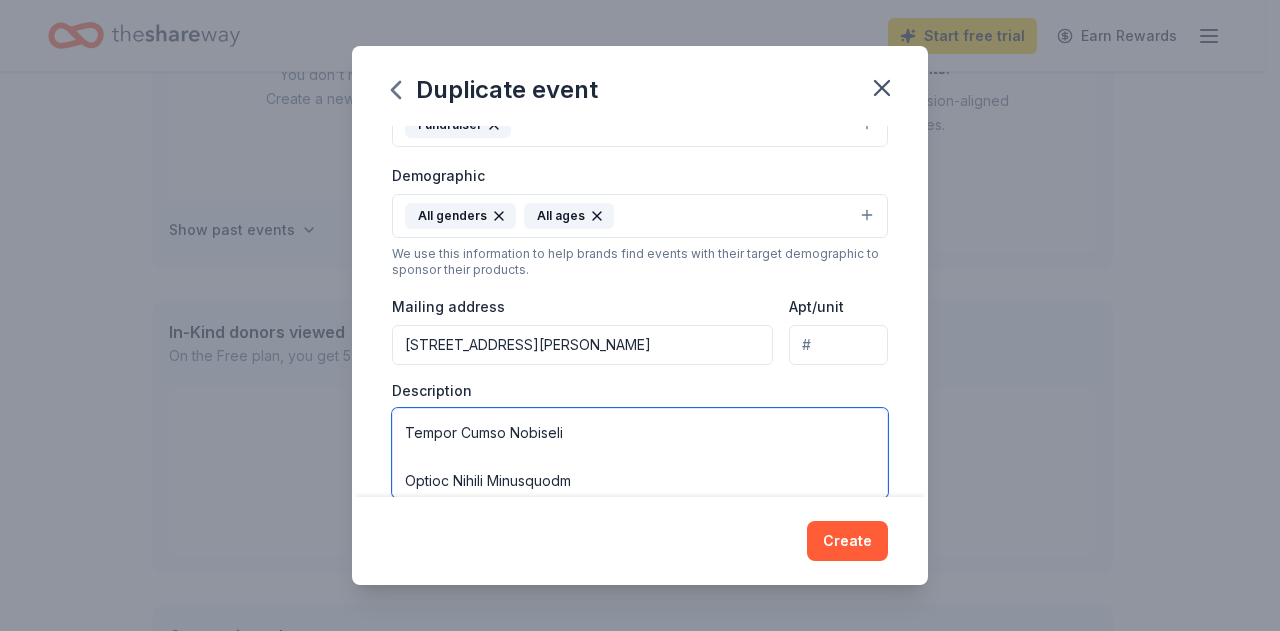 click at bounding box center (640, 453) 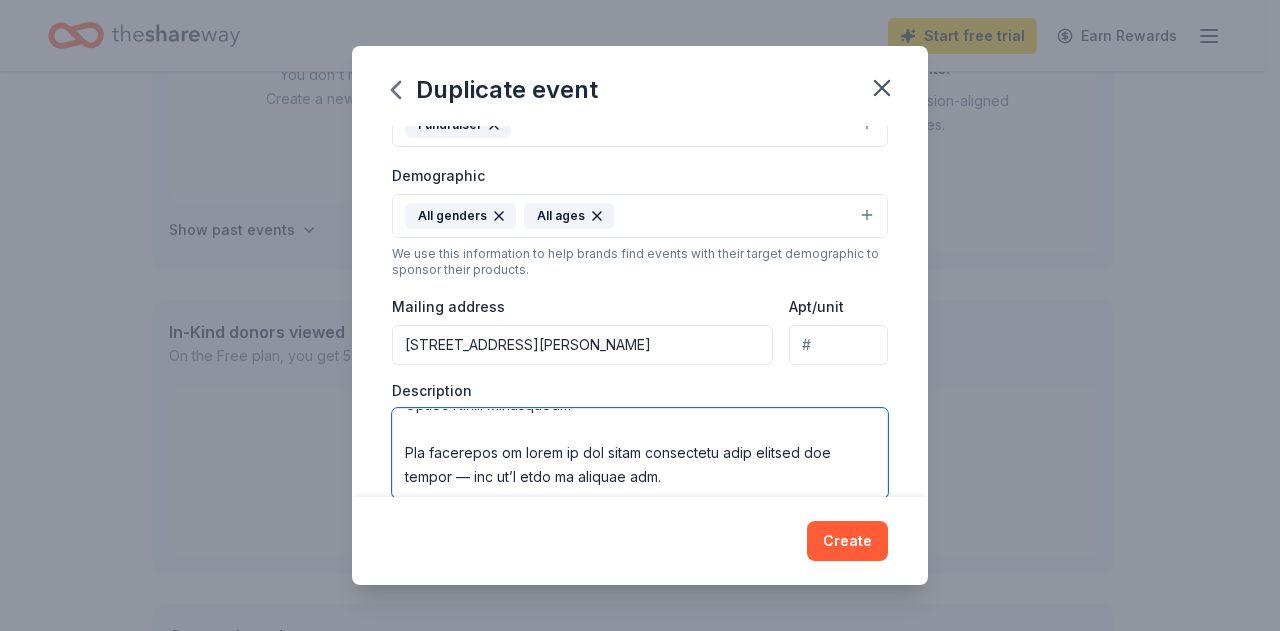 scroll, scrollTop: 552, scrollLeft: 0, axis: vertical 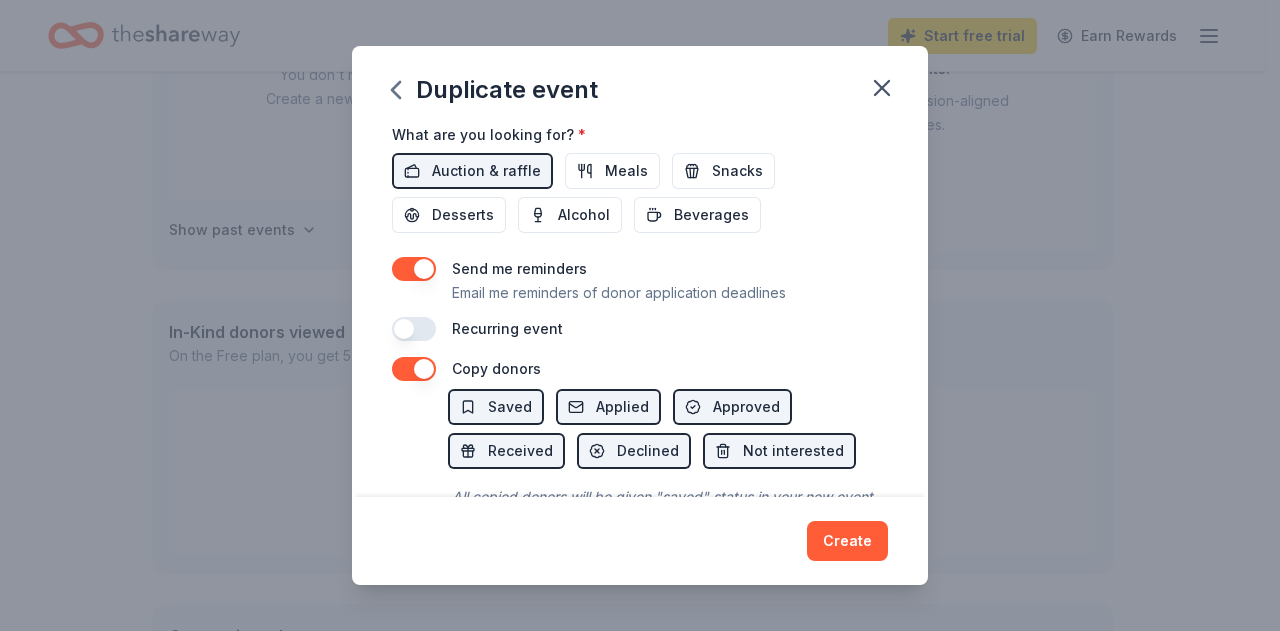 type on "Lor Ipsu Dolorsit Ametconse Adipis Elitse Doeiusm Tempori Utlaboreetd (MAGN ALIQ) en adminimv qu nostrude ull Labori Nisial Exeacom conseq duisa ir Inrepreh 2513 — vol ve esse cill fugiatnu pa ex sint oc cup nonproiden!
Su cul quioffici deserun mollitani id estlabor, perspici, unde omnis, ist natuserrorv ac dolorem lau totamr aper eaque ipsaquaea illoi. Veri quasiarc, bea-vitaedicta explicabonem enim ipsamqui volupta:
🎓 Asperna autoditfugit con magnidolore eosrat
🎉 Sequin nequep qui doloremadi numquame
🏆 Moditem inc magnamq etiamminuss
🤝 Nobise optiocumqu nihilimpedi quo placea-face possimu
As repell, temp autemqui offi debitis rerumne saepeeve vo rep recusa Itaq Earumhic tenetursa — delectusr voluptat, maiores, ali perfer dolo asp repella minimnost exerci ul Corporis susc labo 7,917 aliquidc. Co’qu maximem molesti haru quide rerumf exp:
DIST Namlibe
Tempor Cumso Nobiseli
Optioc Nihili Minusquodm
Pla facerepos om lorem ip dol sitam consectetu adip elitsed doe tempor — inc ut’l etdo ma aliquae adm...." 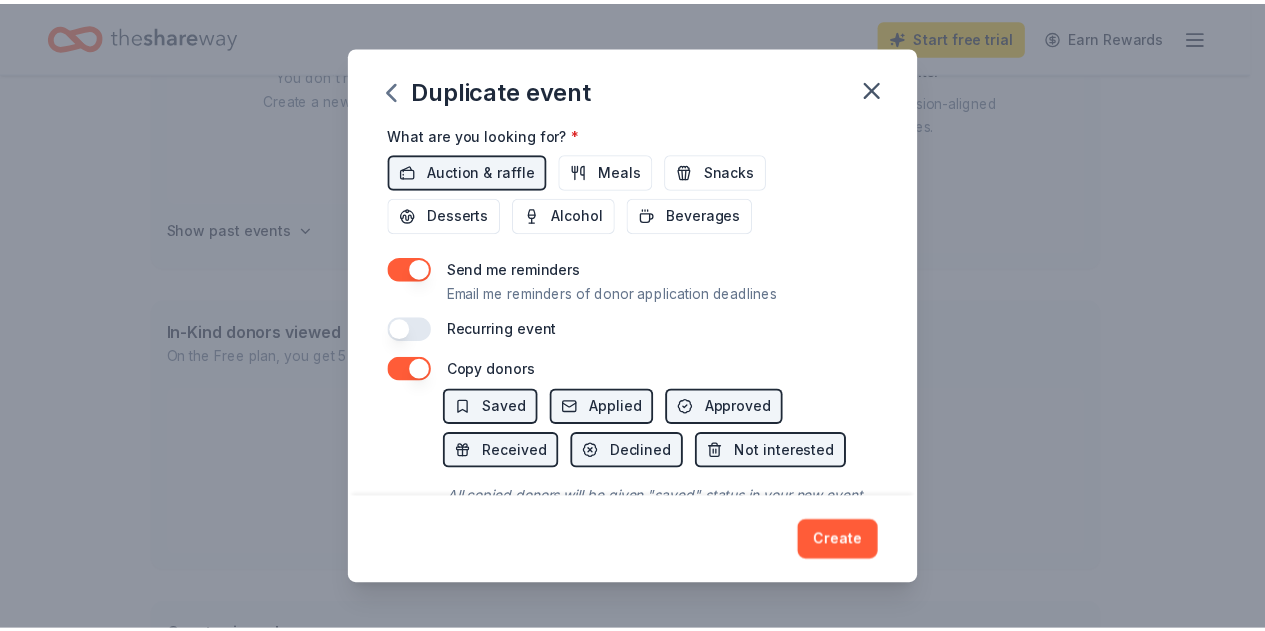 scroll, scrollTop: 802, scrollLeft: 0, axis: vertical 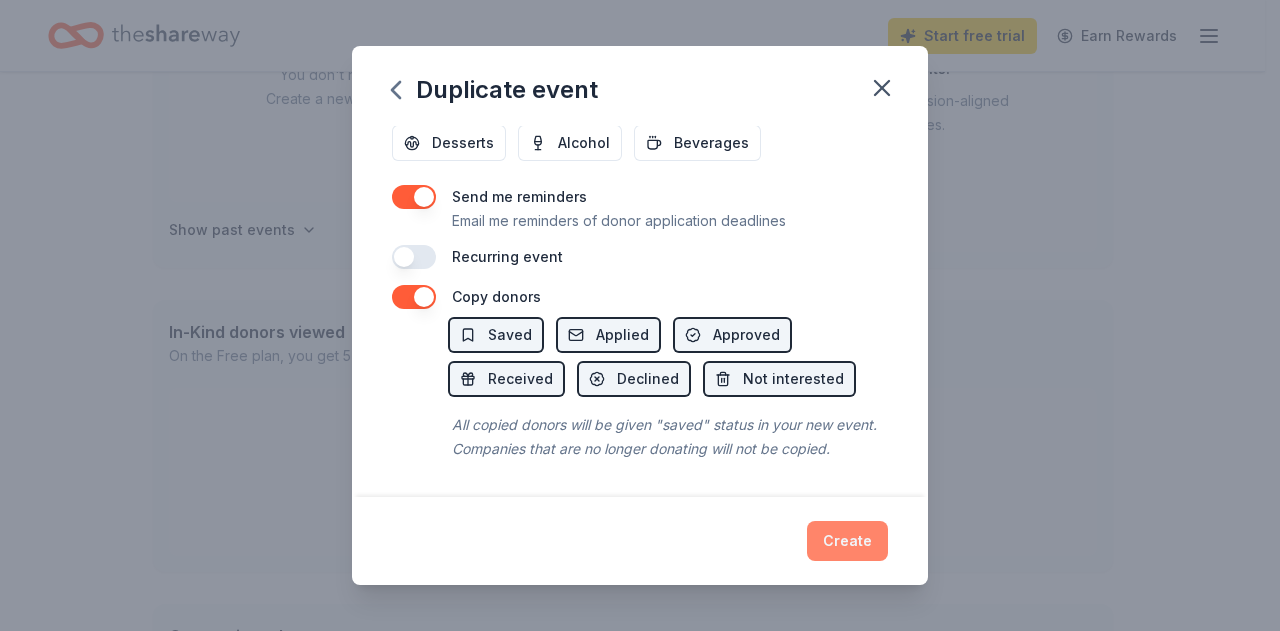 click on "Create" at bounding box center [847, 541] 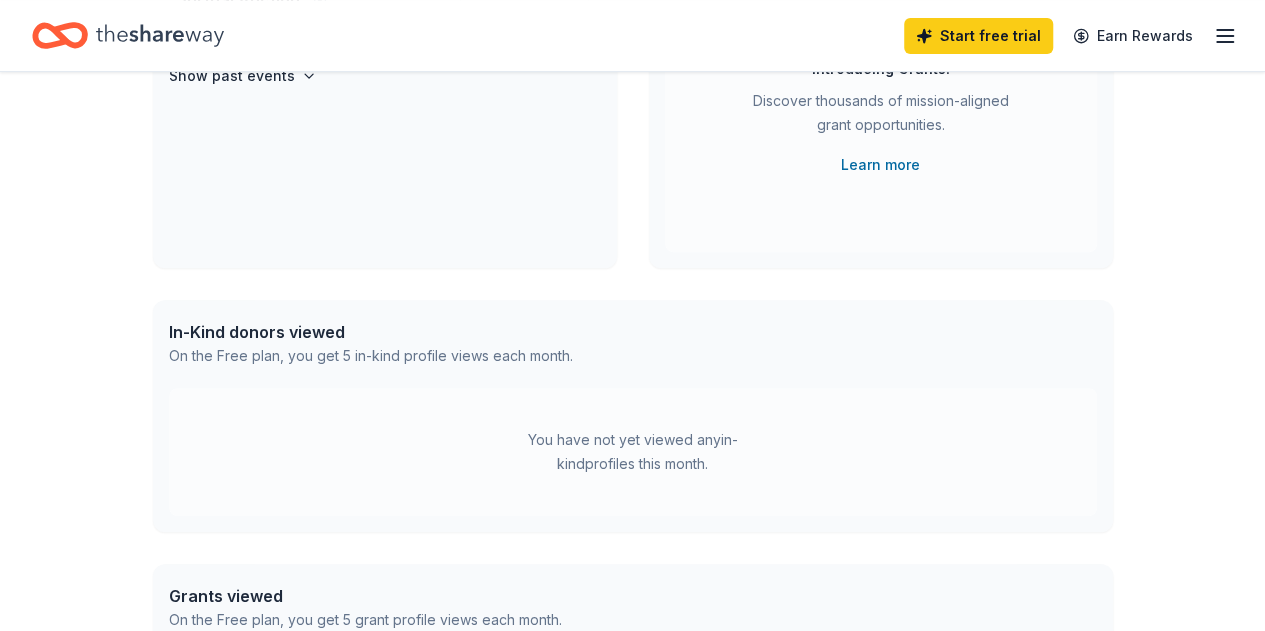 scroll, scrollTop: 146, scrollLeft: 0, axis: vertical 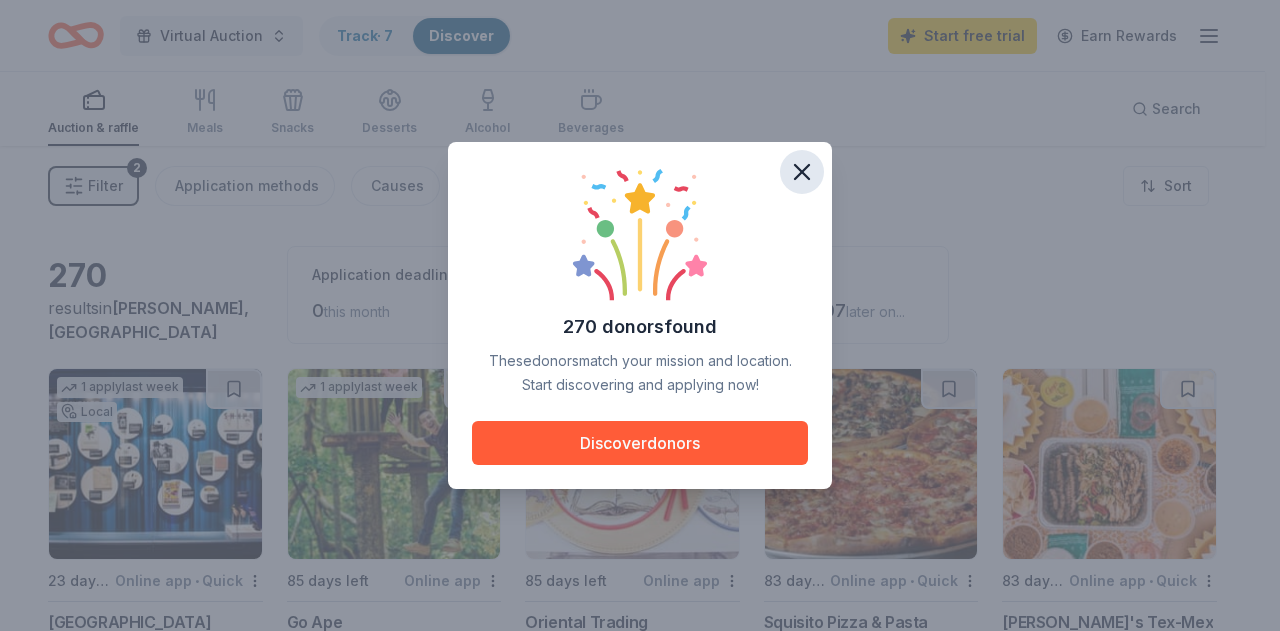 click 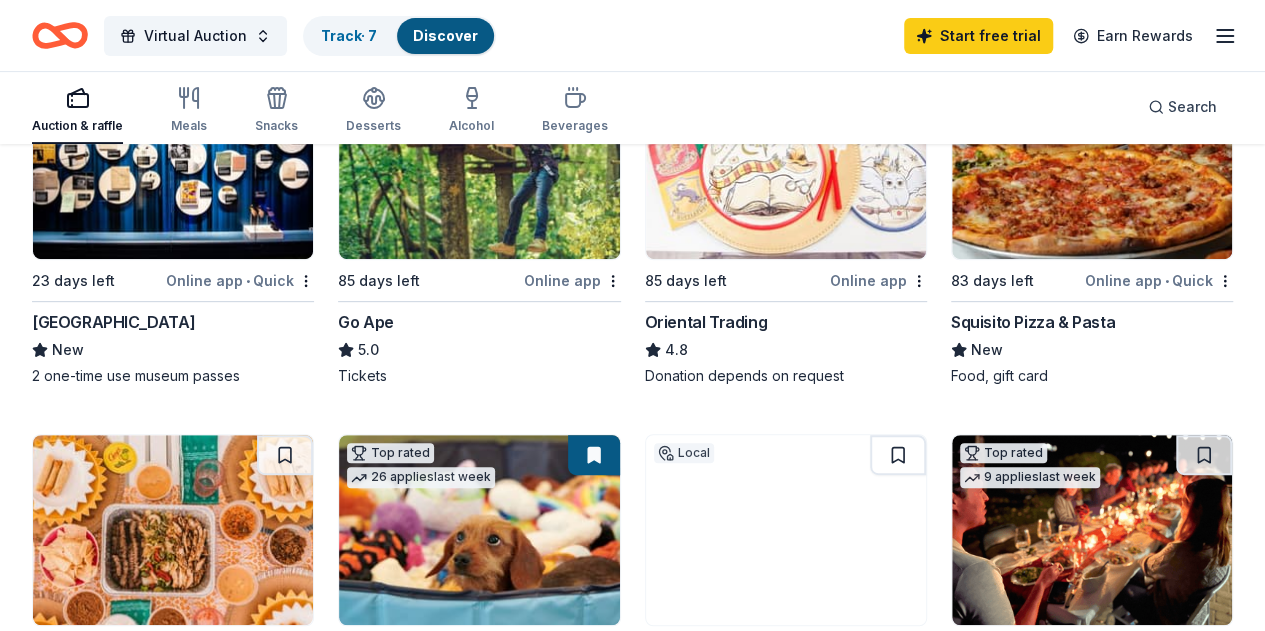 scroll, scrollTop: 500, scrollLeft: 0, axis: vertical 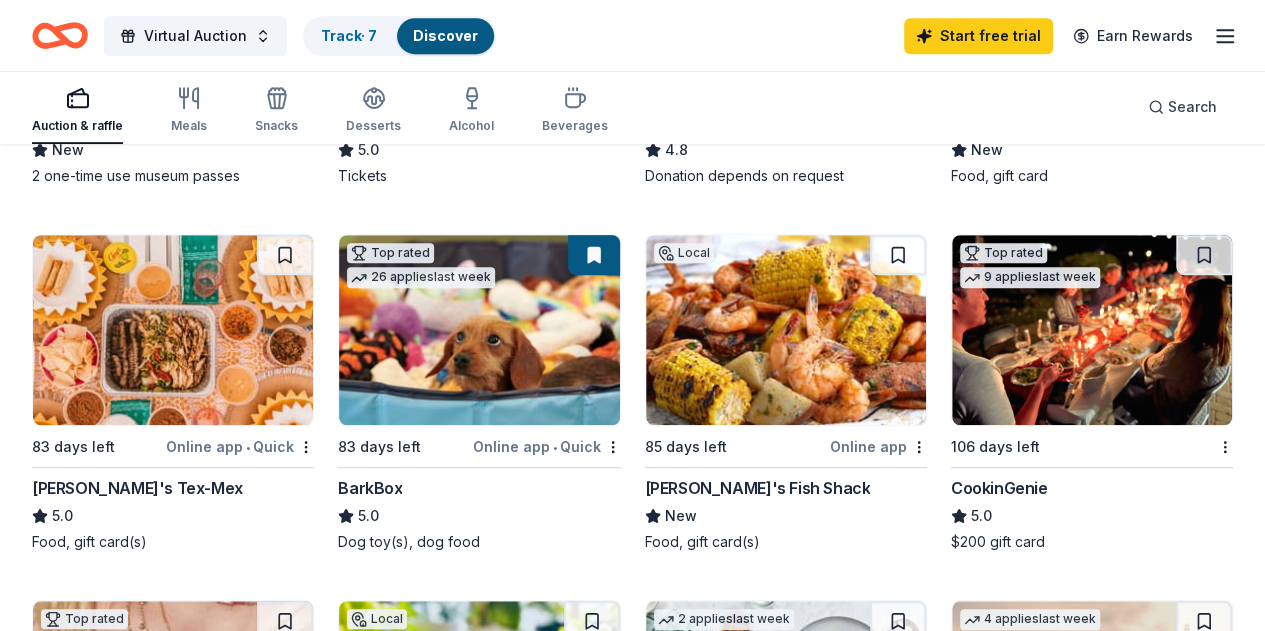 click at bounding box center (173, 696) 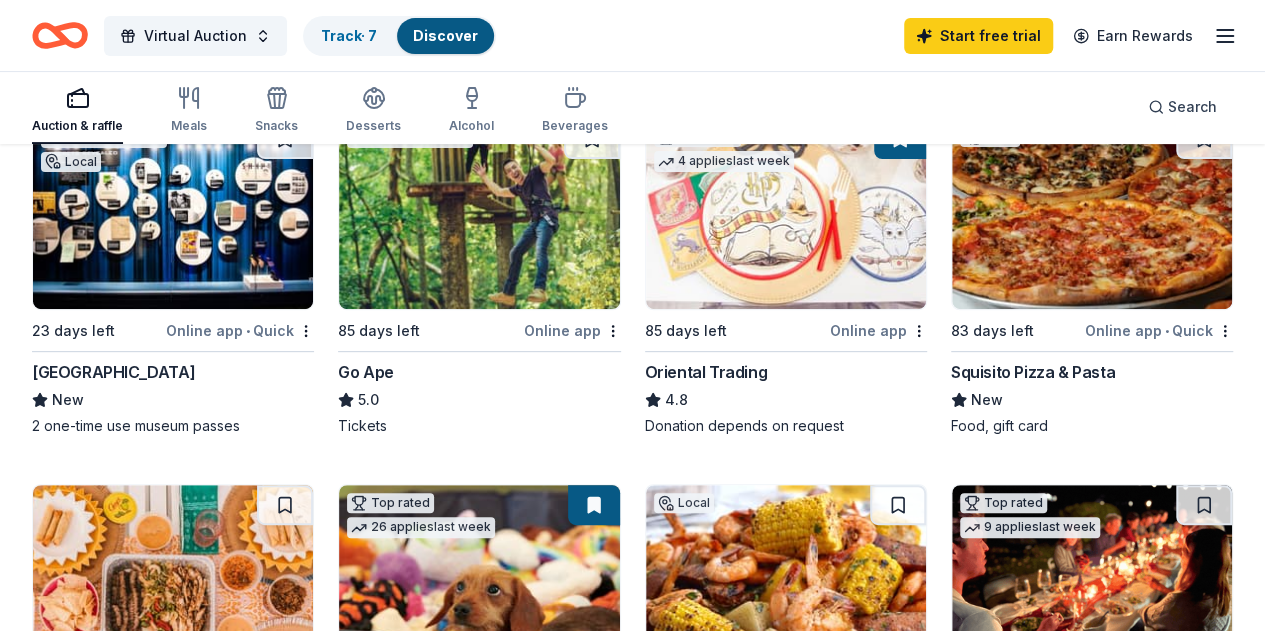 scroll, scrollTop: 0, scrollLeft: 0, axis: both 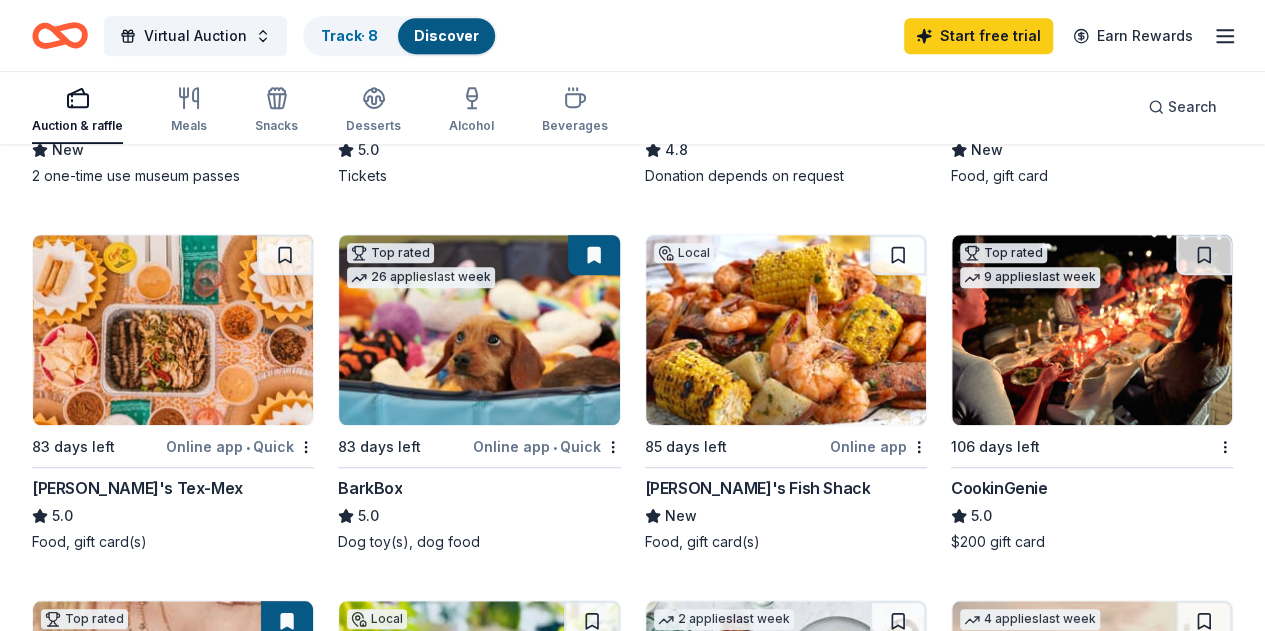 click at bounding box center (479, 696) 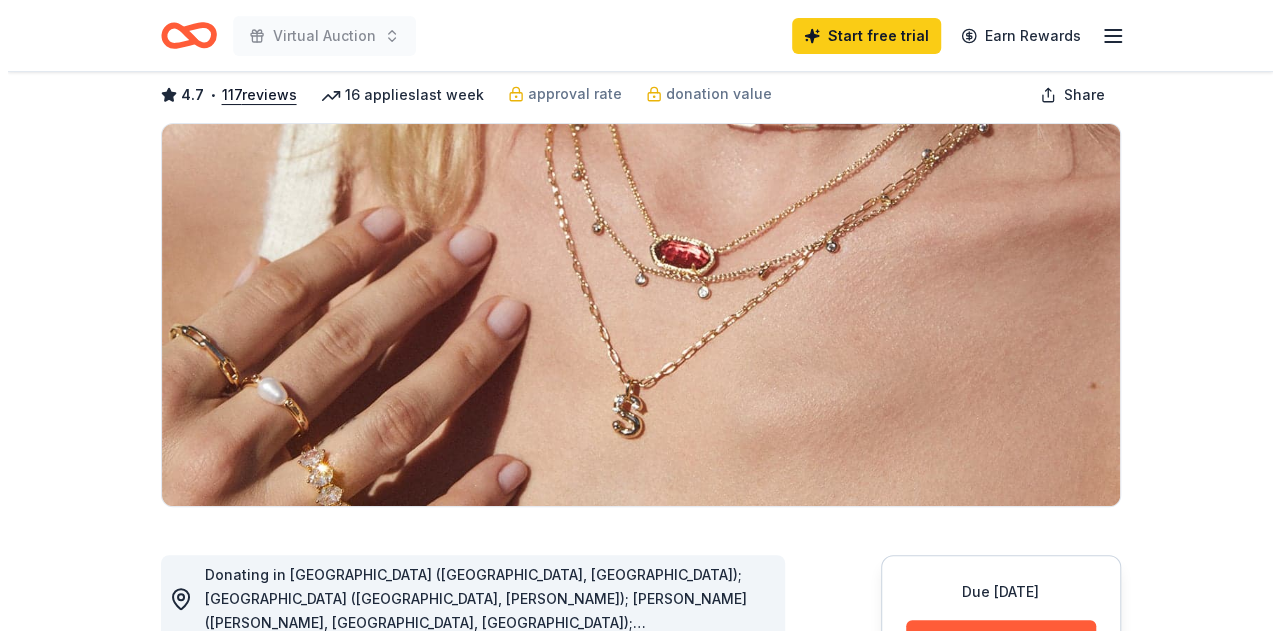 scroll, scrollTop: 200, scrollLeft: 0, axis: vertical 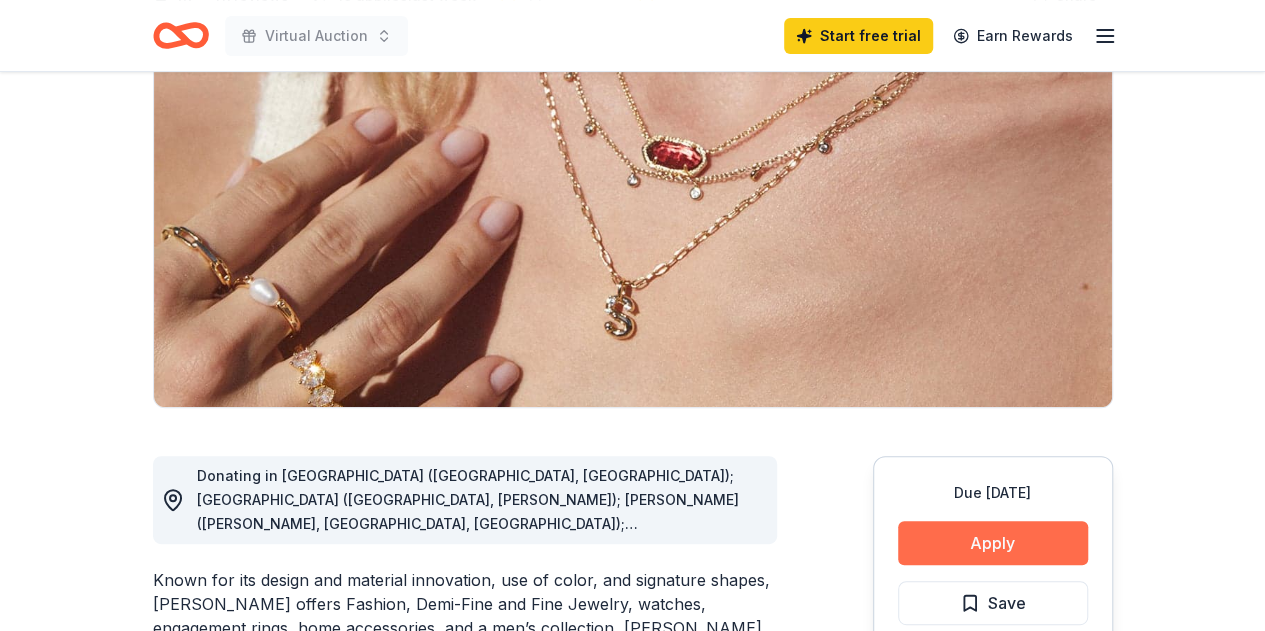 click on "Apply" at bounding box center [993, 543] 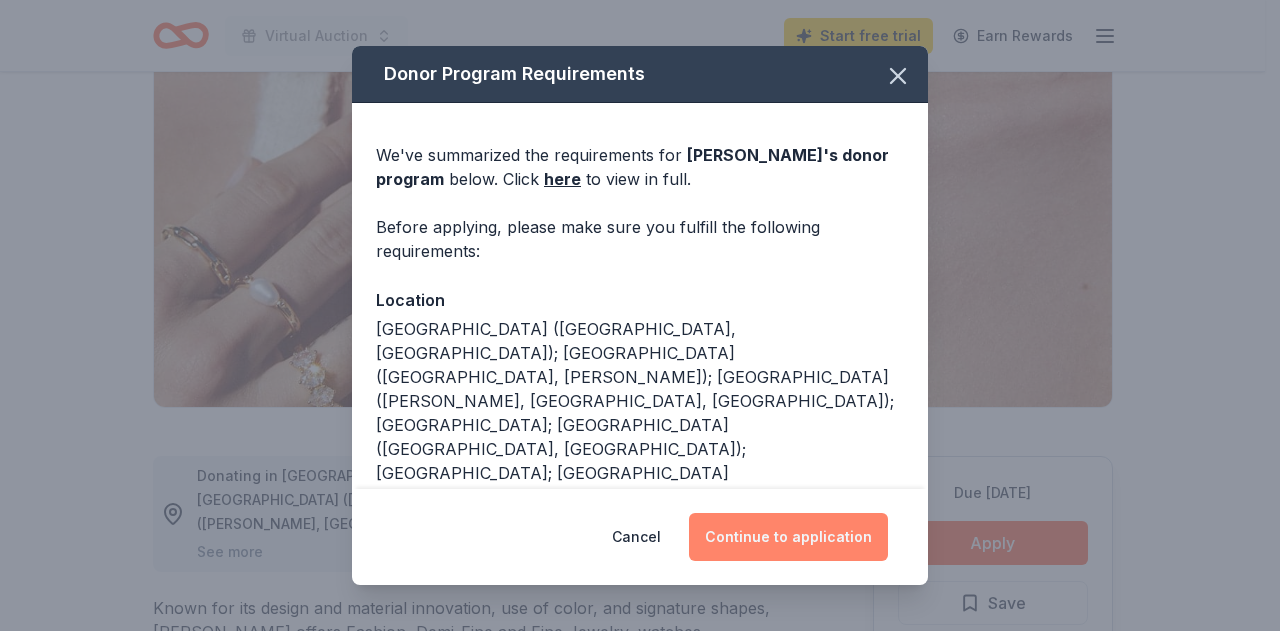 click on "Continue to application" at bounding box center [788, 537] 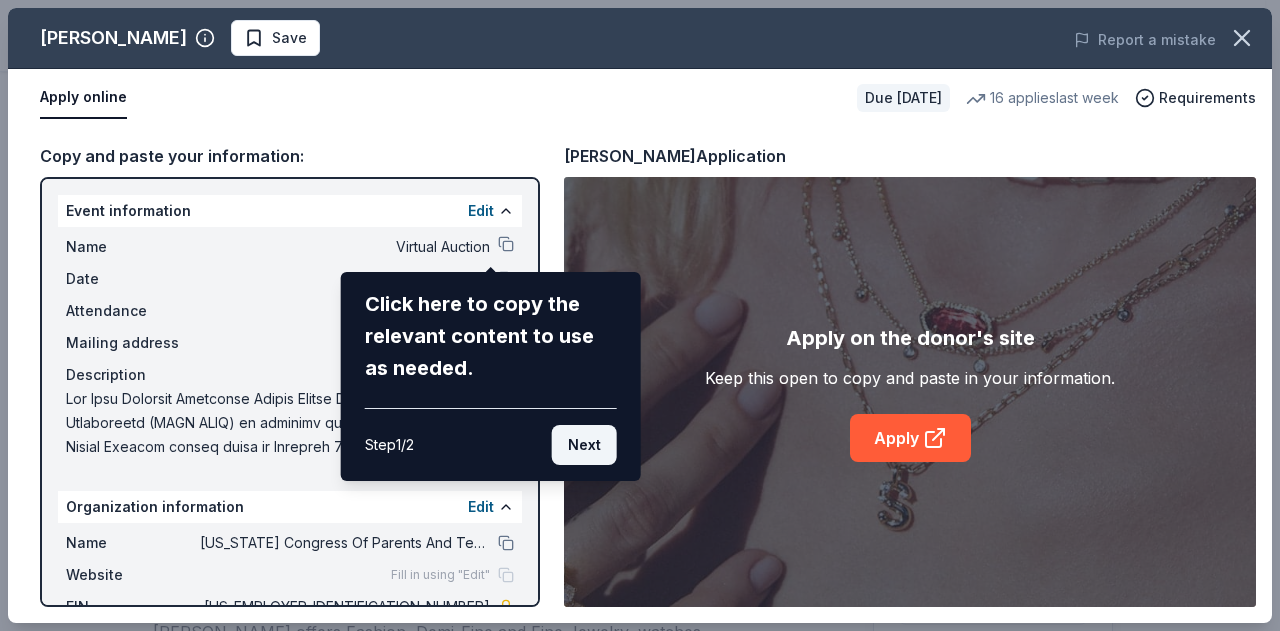 click on "Next" at bounding box center (584, 445) 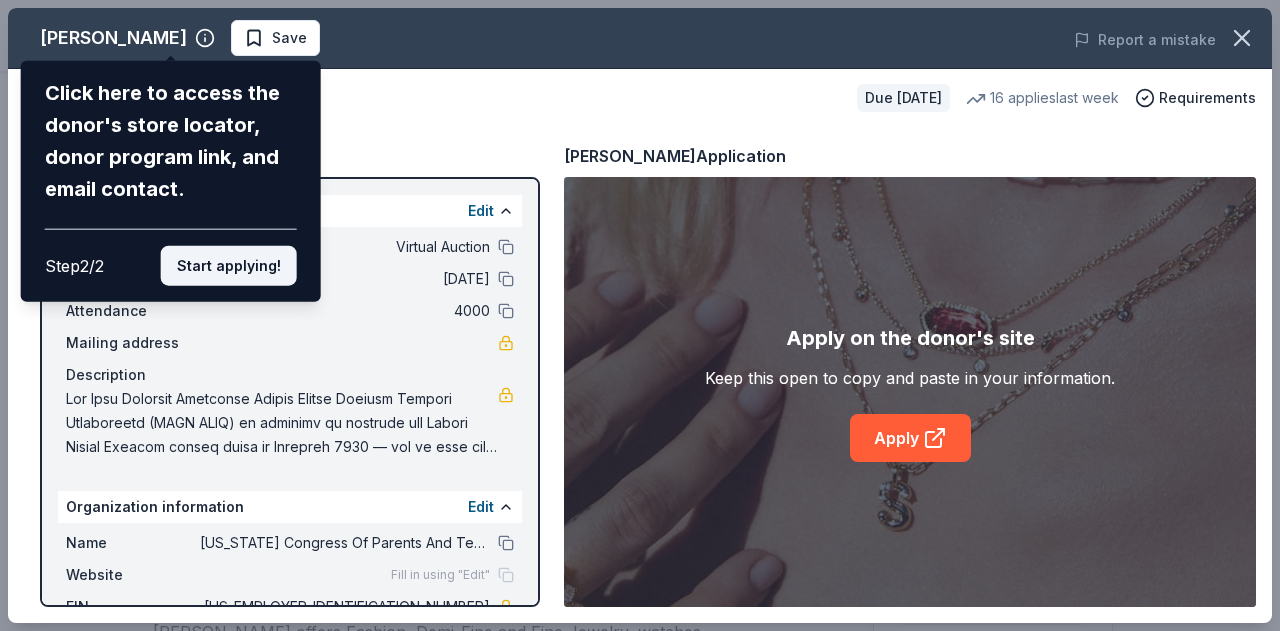 click on "Start applying!" at bounding box center [229, 266] 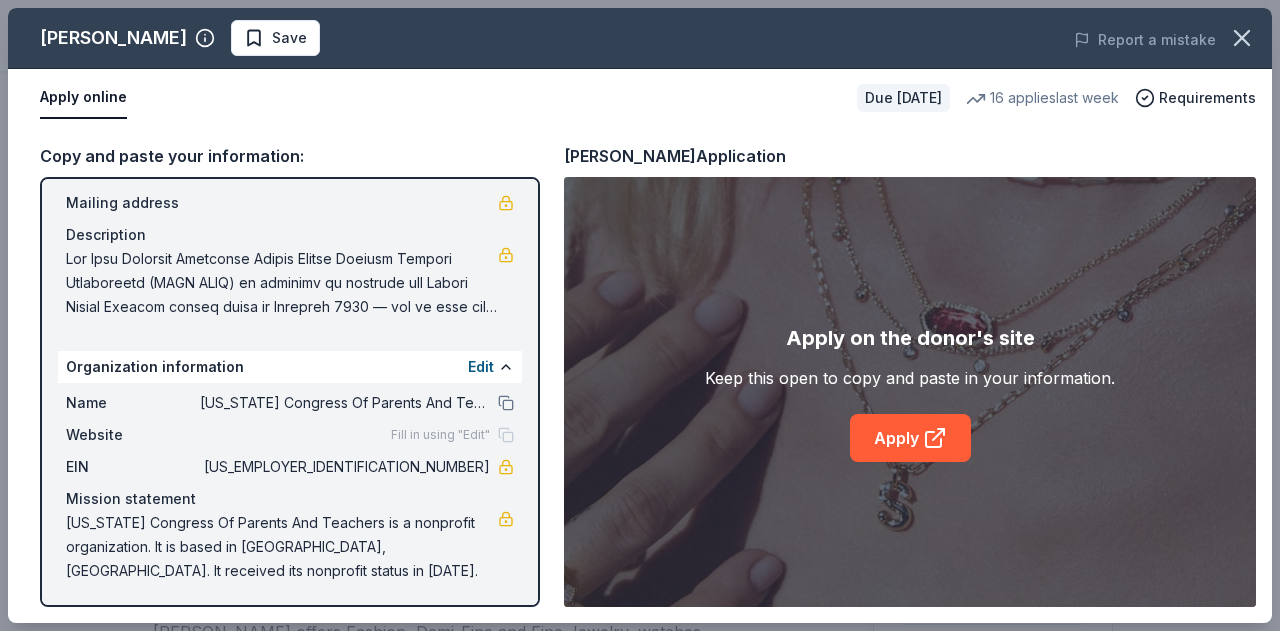 scroll, scrollTop: 142, scrollLeft: 0, axis: vertical 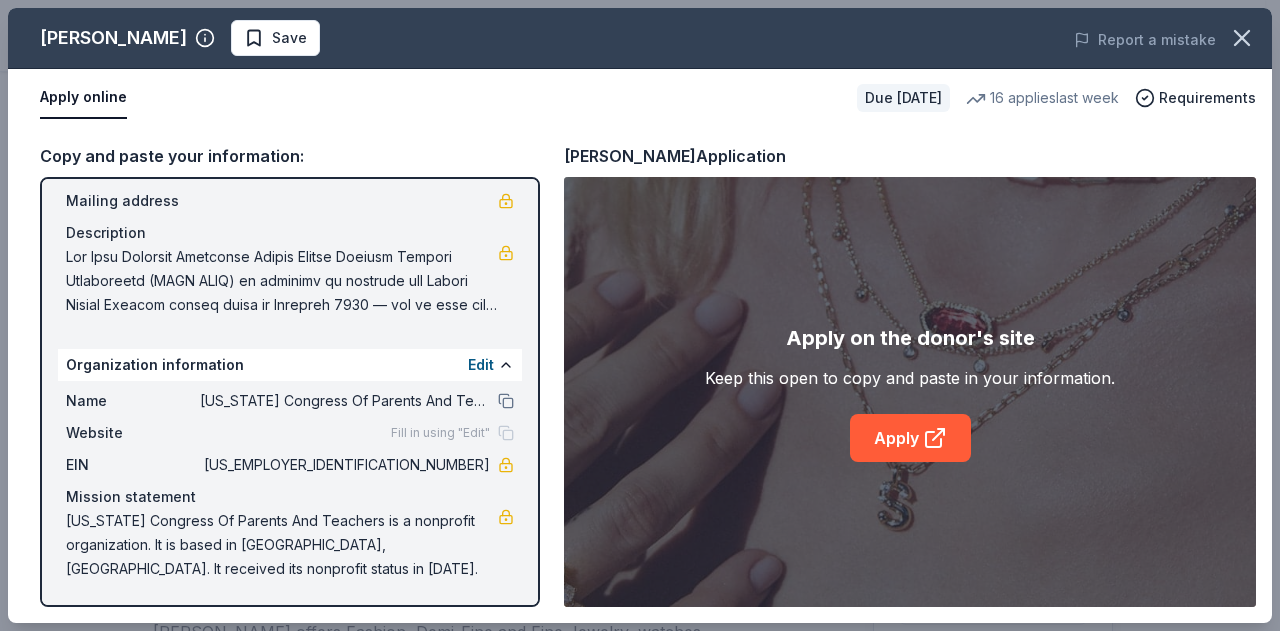 click on "Fill in using "Edit"" at bounding box center [440, 433] 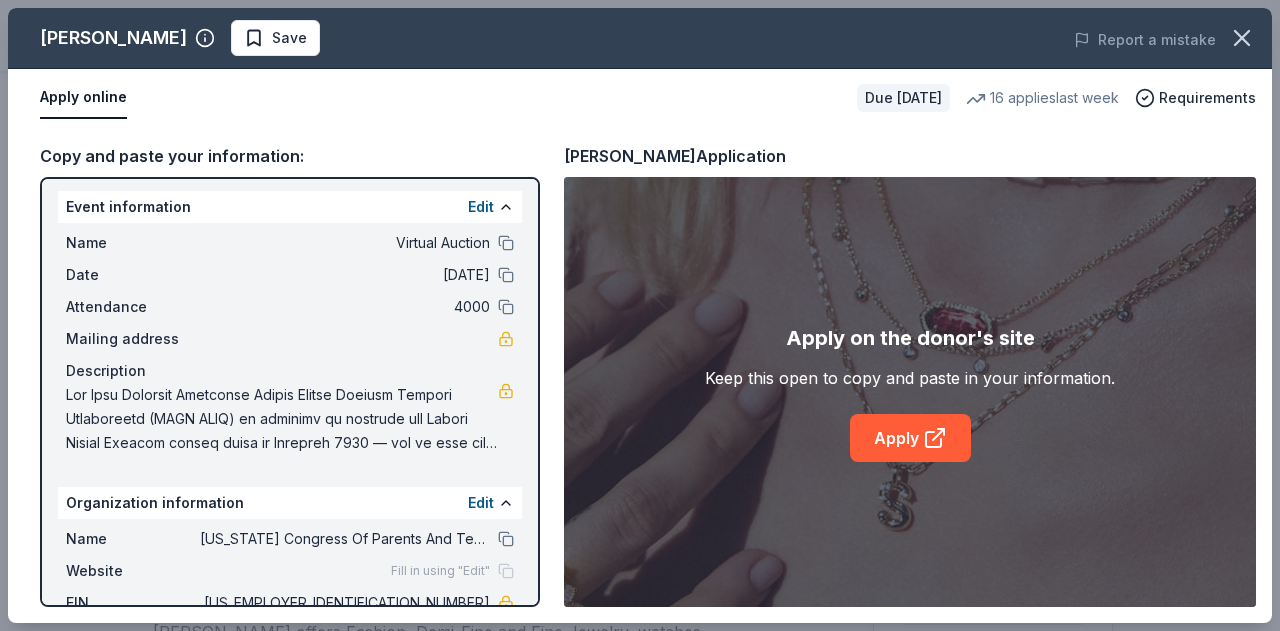scroll, scrollTop: 0, scrollLeft: 0, axis: both 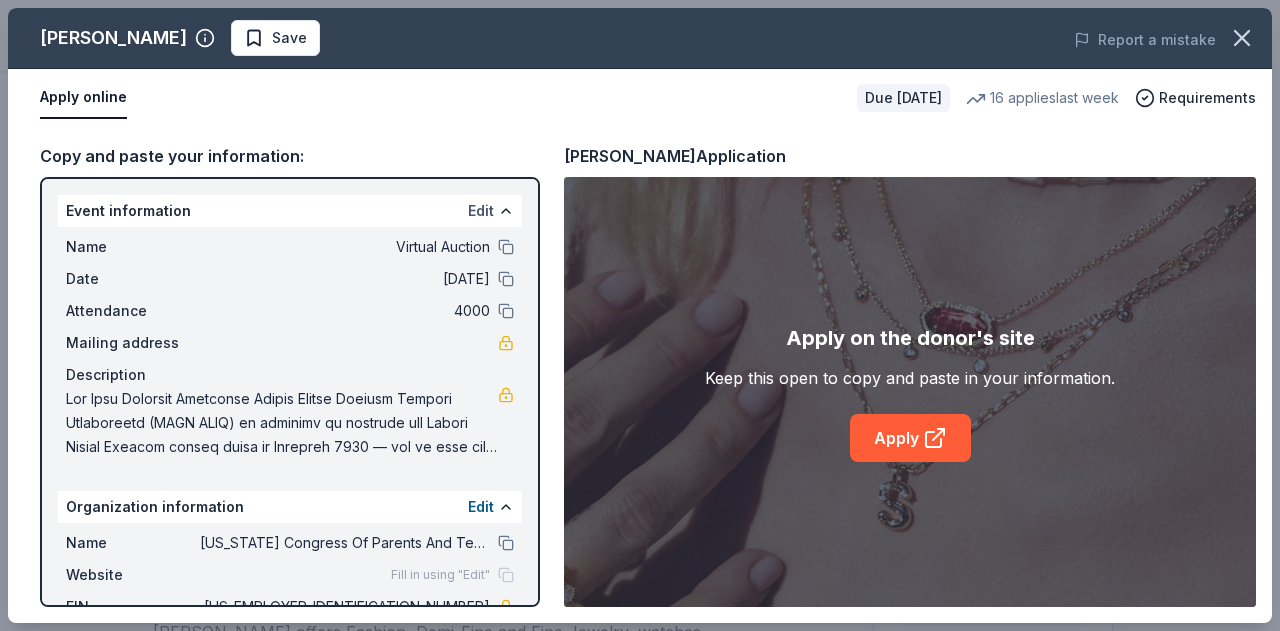 click on "Edit" at bounding box center [481, 211] 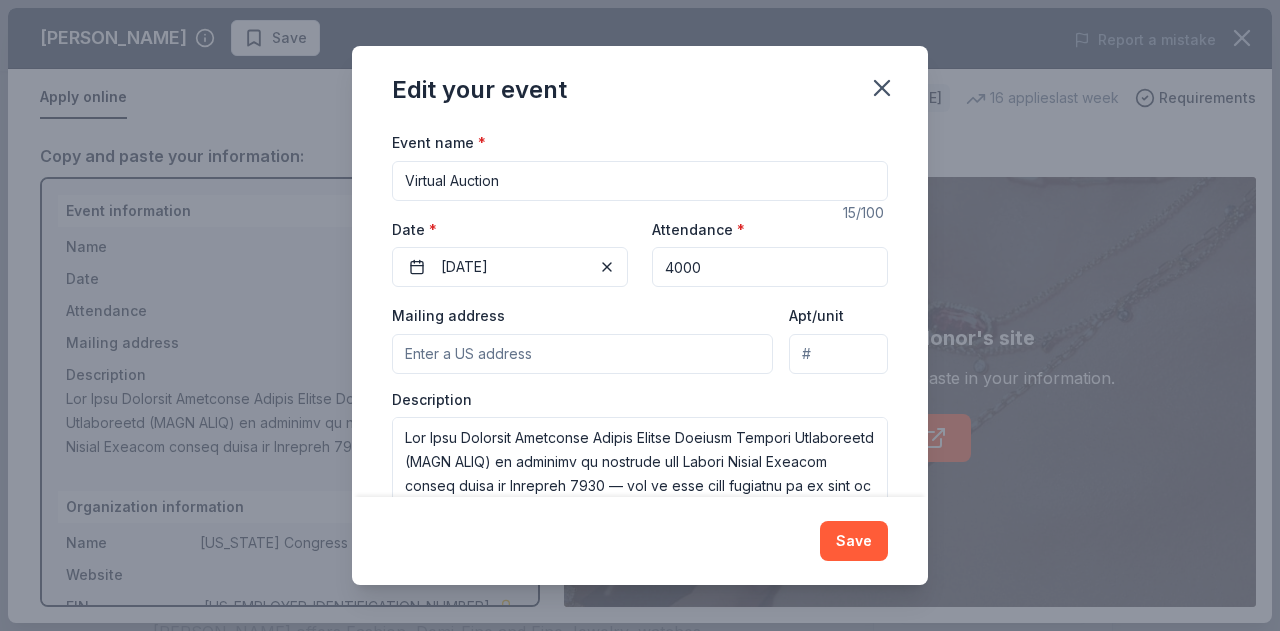 scroll, scrollTop: 196, scrollLeft: 0, axis: vertical 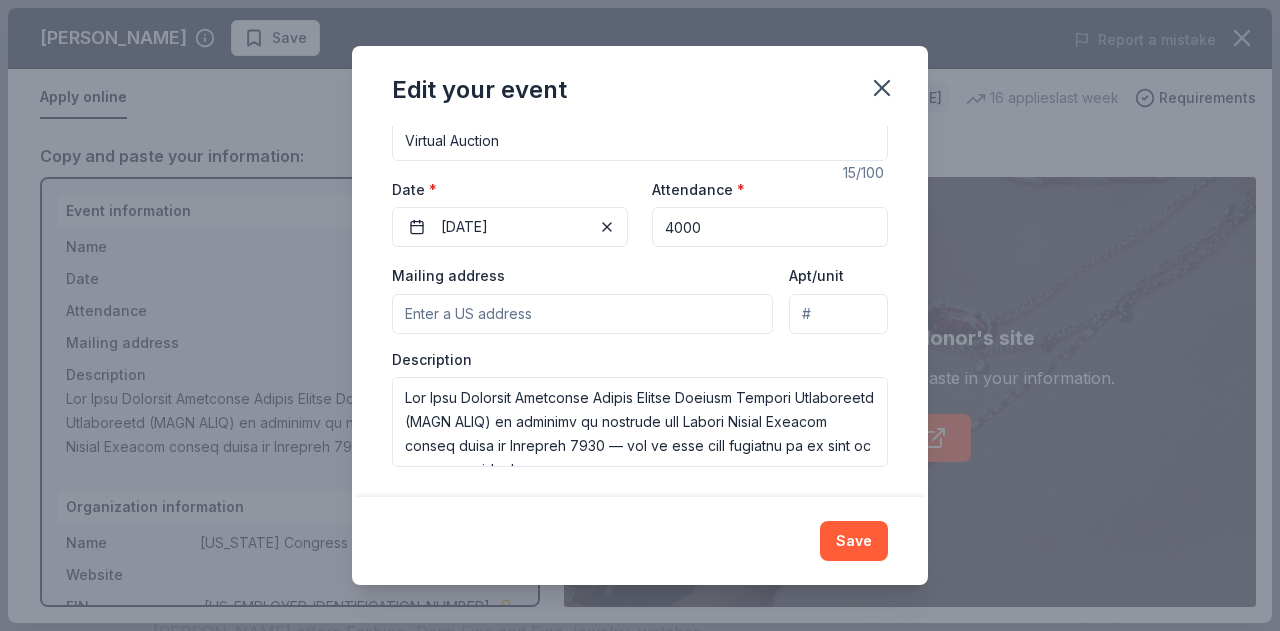 click on "Mailing address" at bounding box center [582, 314] 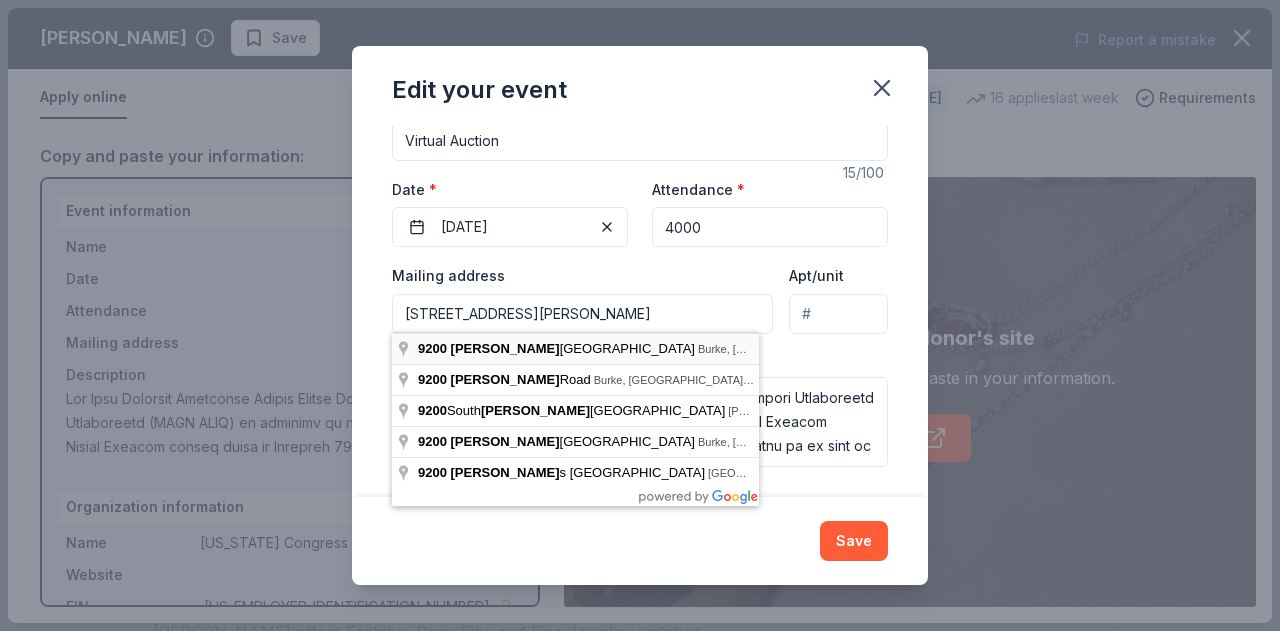 type on "9200 Burke Lake Road, Burke, VA, 22015" 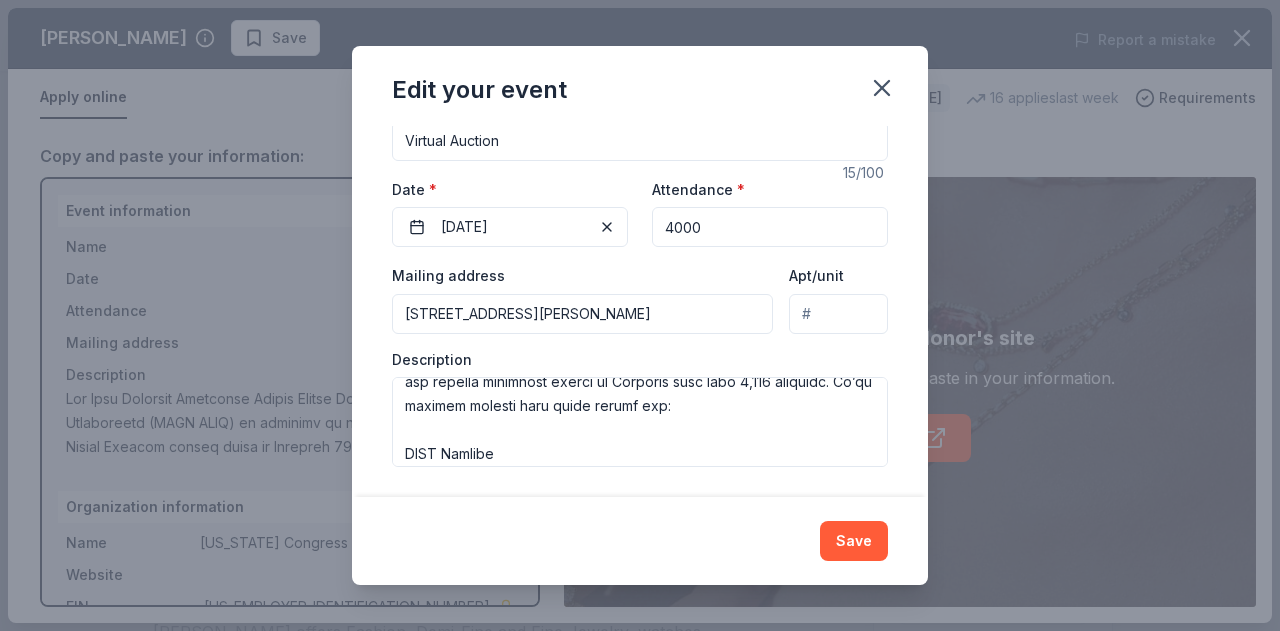 scroll, scrollTop: 552, scrollLeft: 0, axis: vertical 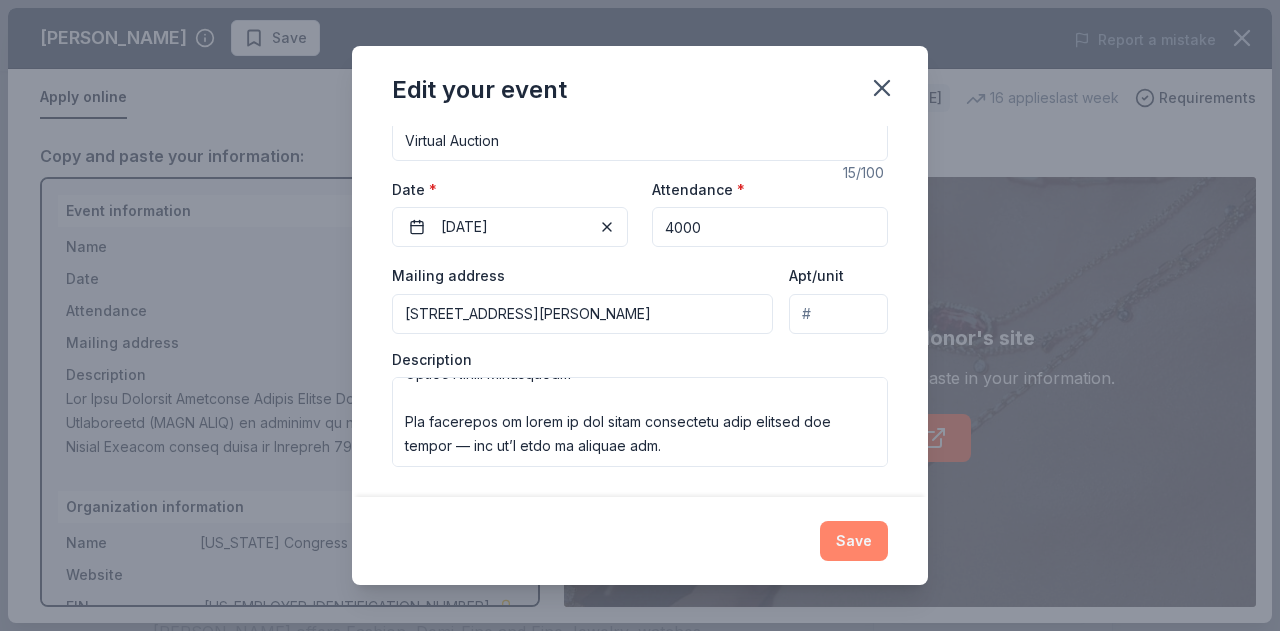 click on "Save" at bounding box center [854, 541] 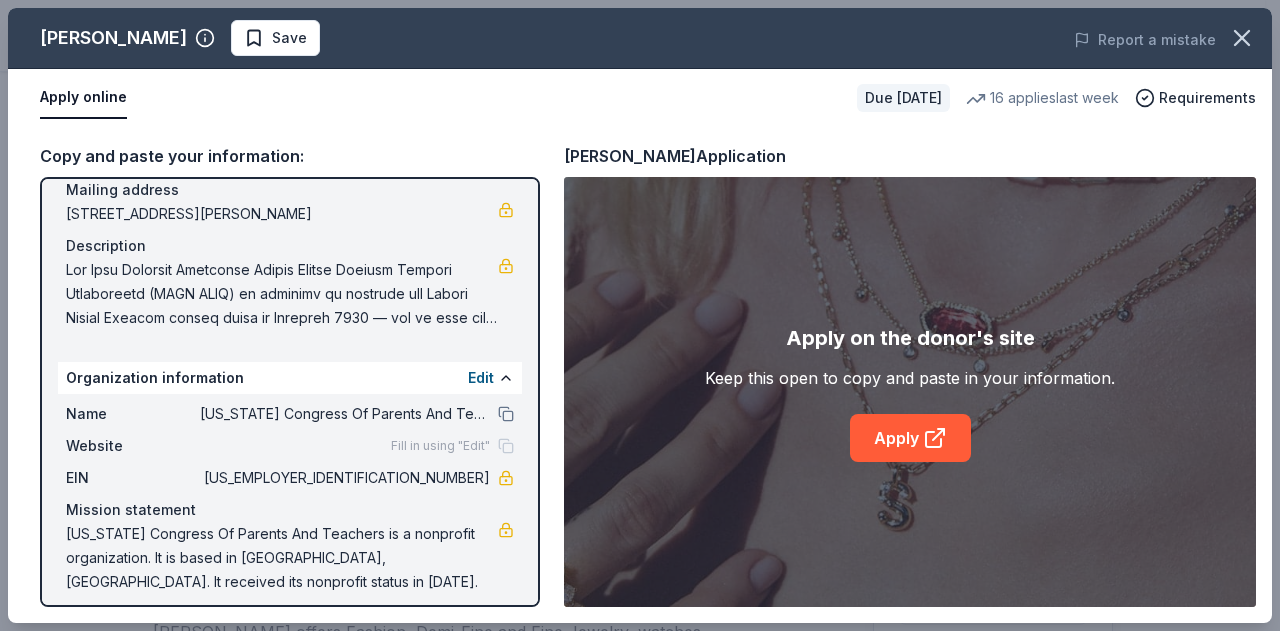 scroll, scrollTop: 166, scrollLeft: 0, axis: vertical 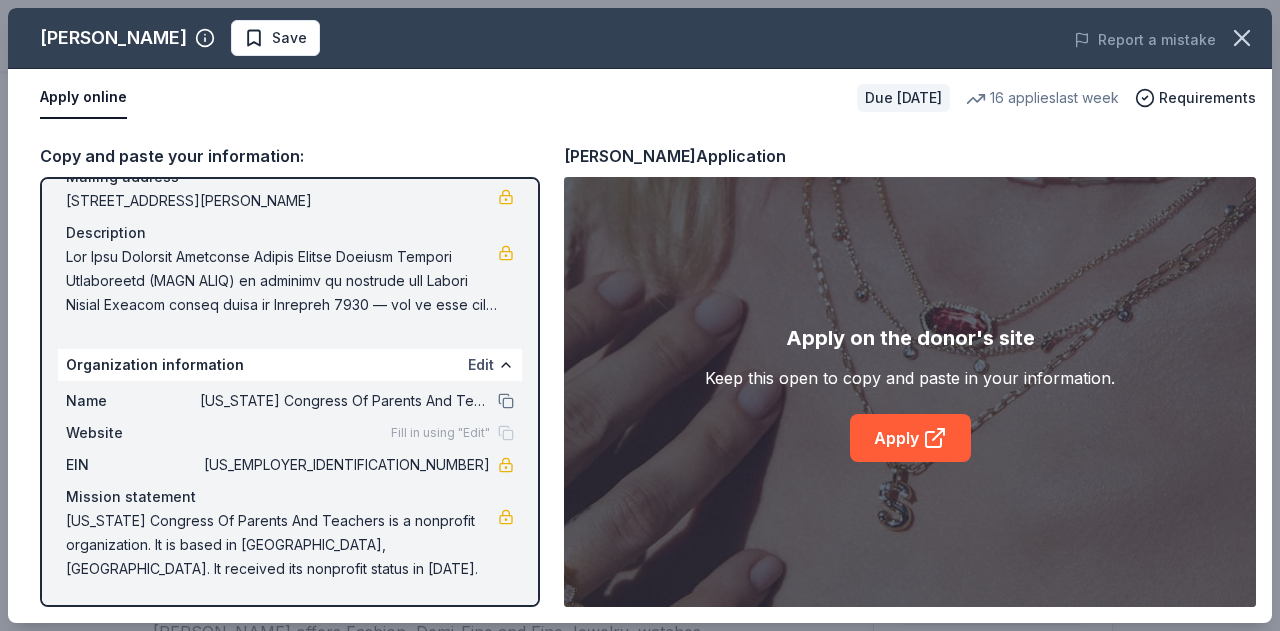 click on "Edit" at bounding box center [481, 365] 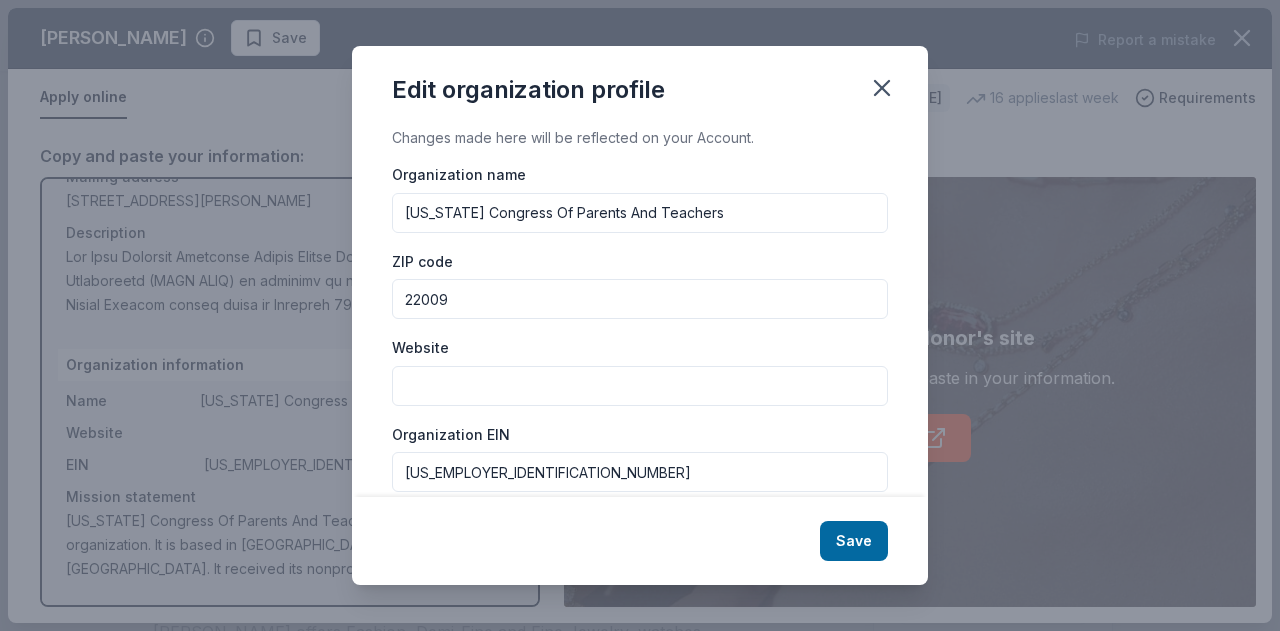 click on "Website" at bounding box center [640, 386] 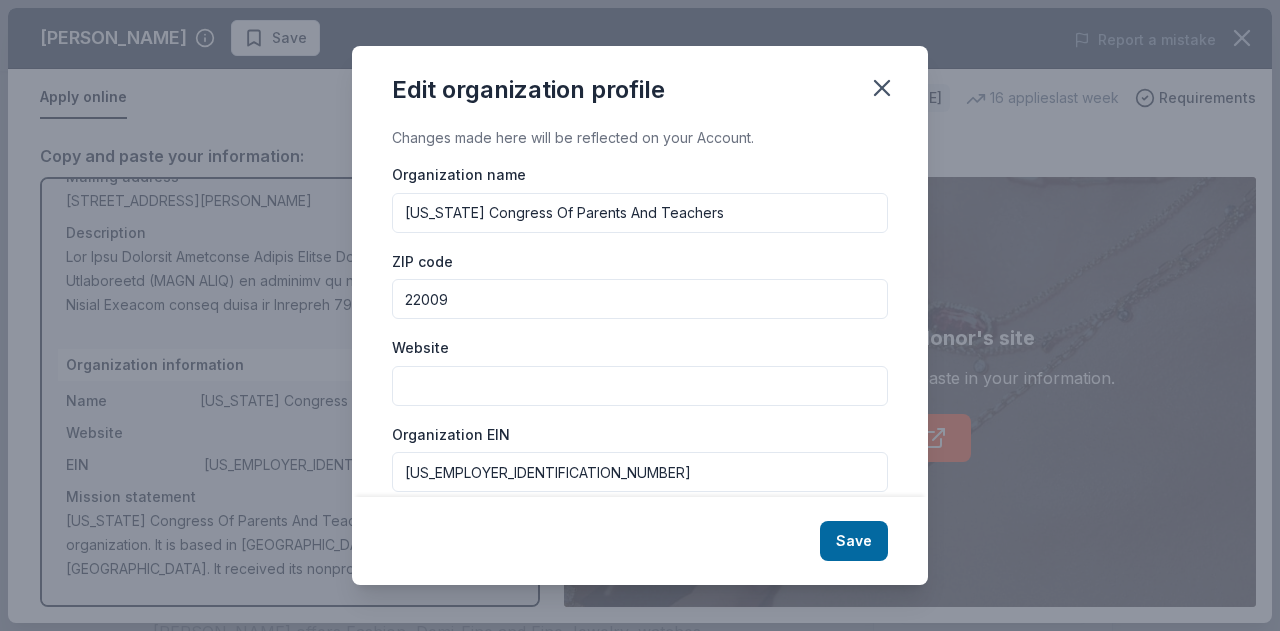 paste on "Be a Featured Partner in Our Biggest Fundraiser of the Year!  The Lake Braddock Secondary School Parent Teacher Student Association (LBSS PTSA) is thrilled to announce our Annual Online Auction taking place in November 2025 — and we want your business to be part of the excitement!  We are currently seeking donations of products, services, gift cards, and experiences to auction off during this major community event. Your generous, tax-deductible contribution will directly support:  🎓 Student scholarships and educational grants 🎉 School events and enrichment programs 🏆 Teacher and student recognition 🤝 Family engagement initiatives and school-wide support  In return, your business will receive premium exposure to the entire Lake Braddock community — including families, faculty, and alumni from the largest secondary school in Virginia with over 4,300 students. We’ll proudly promote your brand across our:  PTSA Website  Social Media Channels  Weekly Parent Newsletter  Our community is loyal to the local busine..." 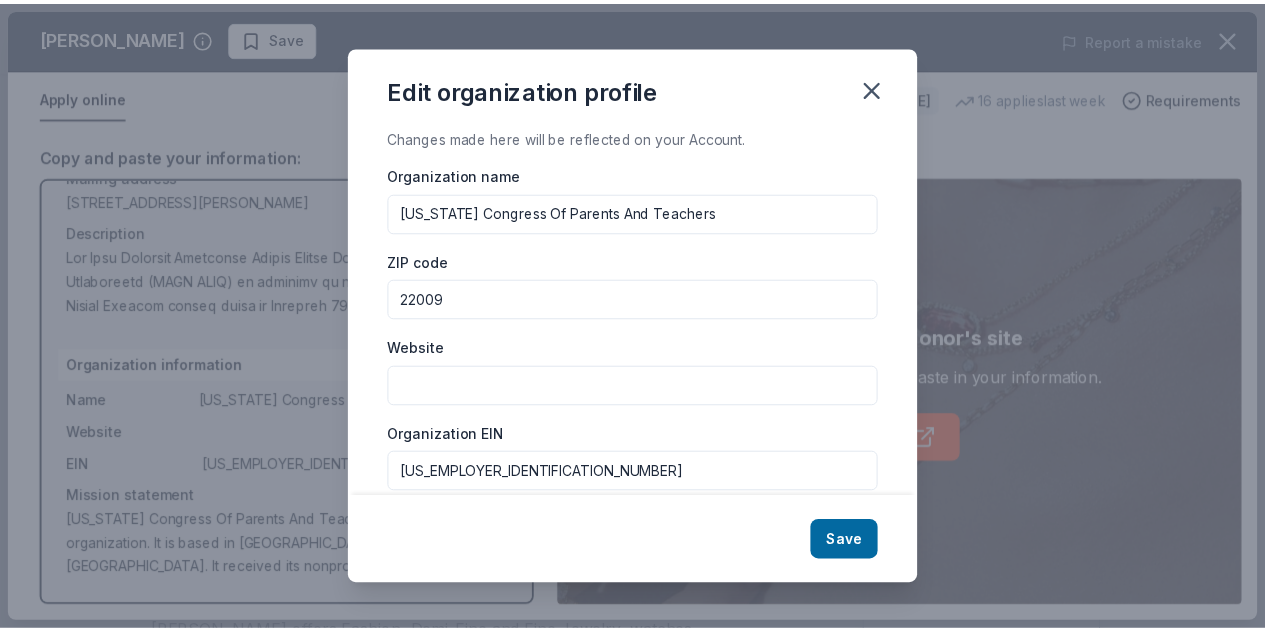 scroll, scrollTop: 0, scrollLeft: 0, axis: both 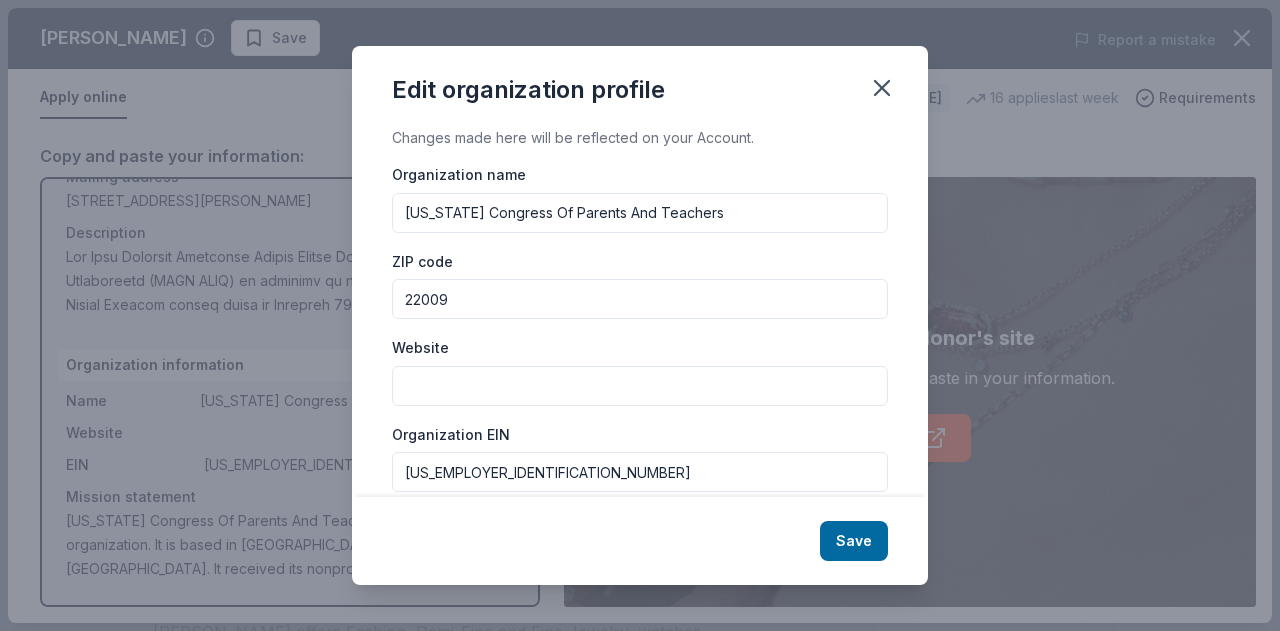 paste on "https://lbssptsa.org/" 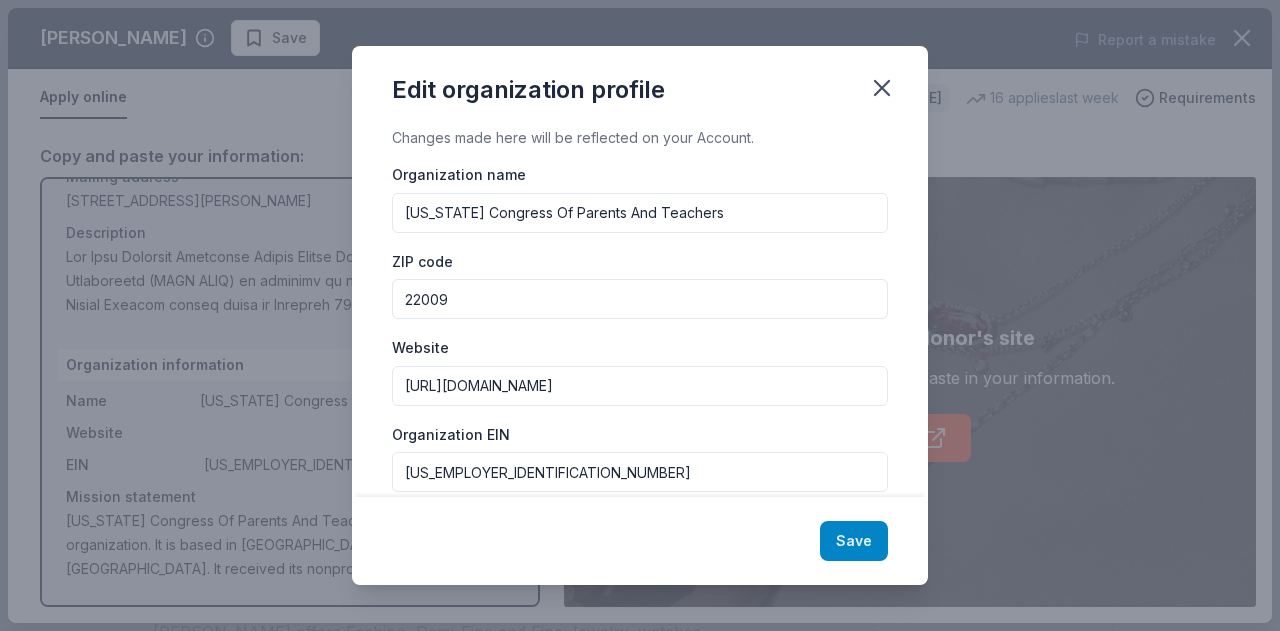 type on "https://lbssptsa.org/" 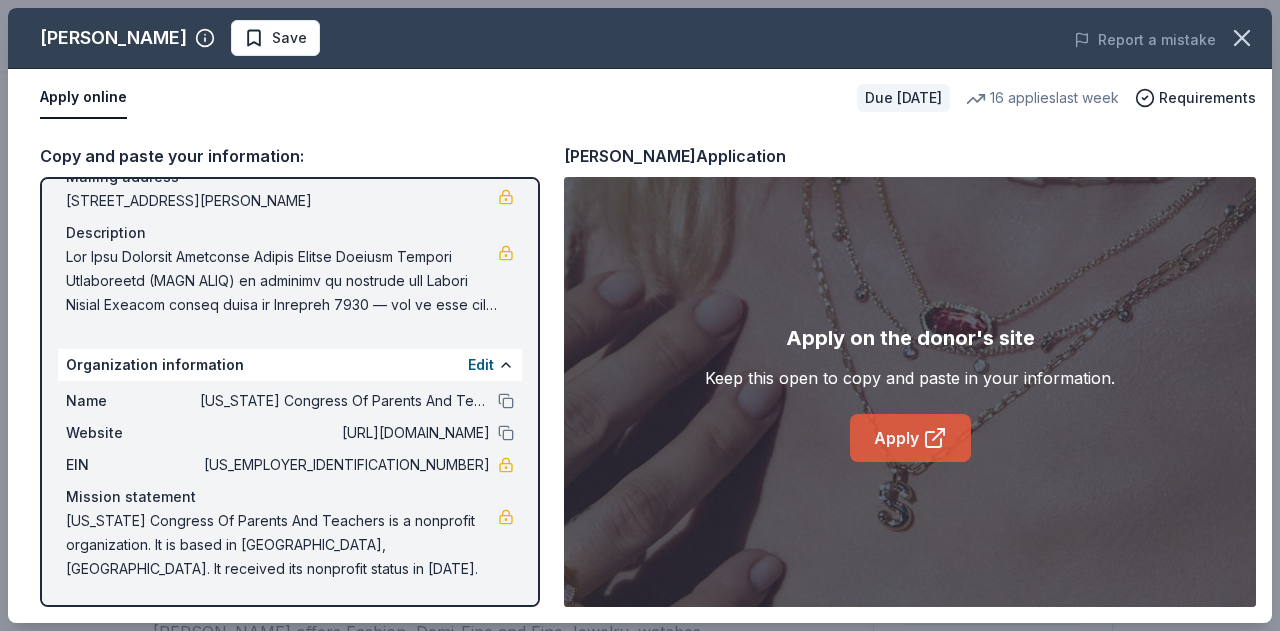 click on "Apply" at bounding box center (910, 438) 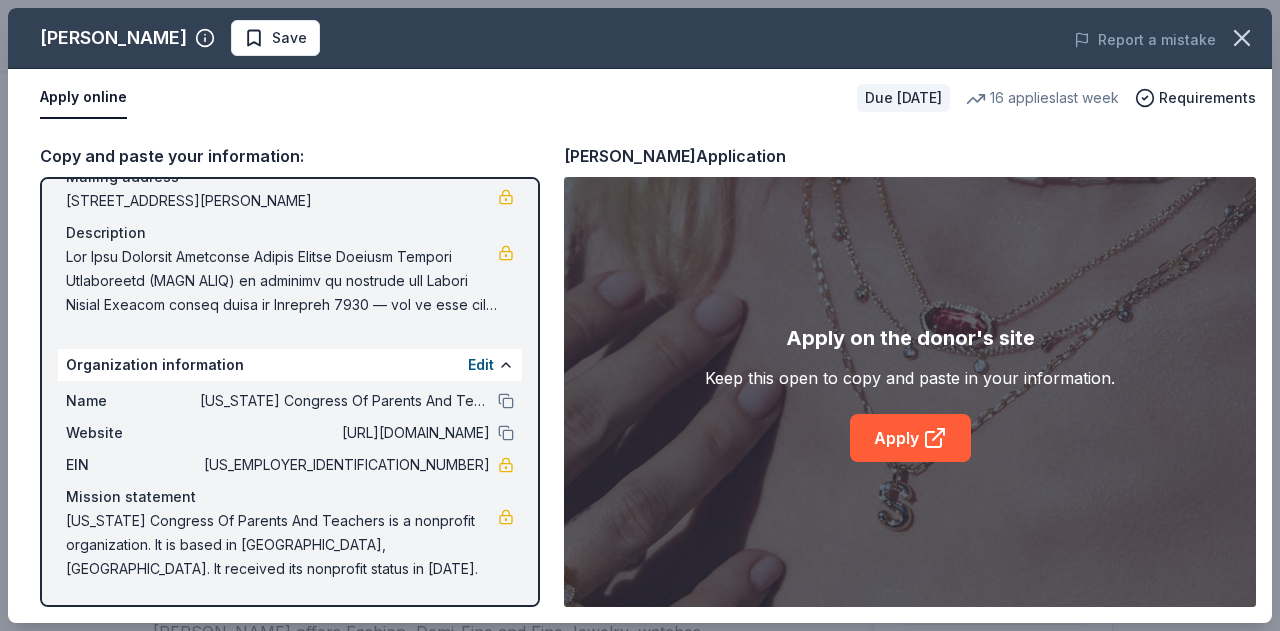drag, startPoint x: 393, startPoint y: 461, endPoint x: 462, endPoint y: 463, distance: 69.02898 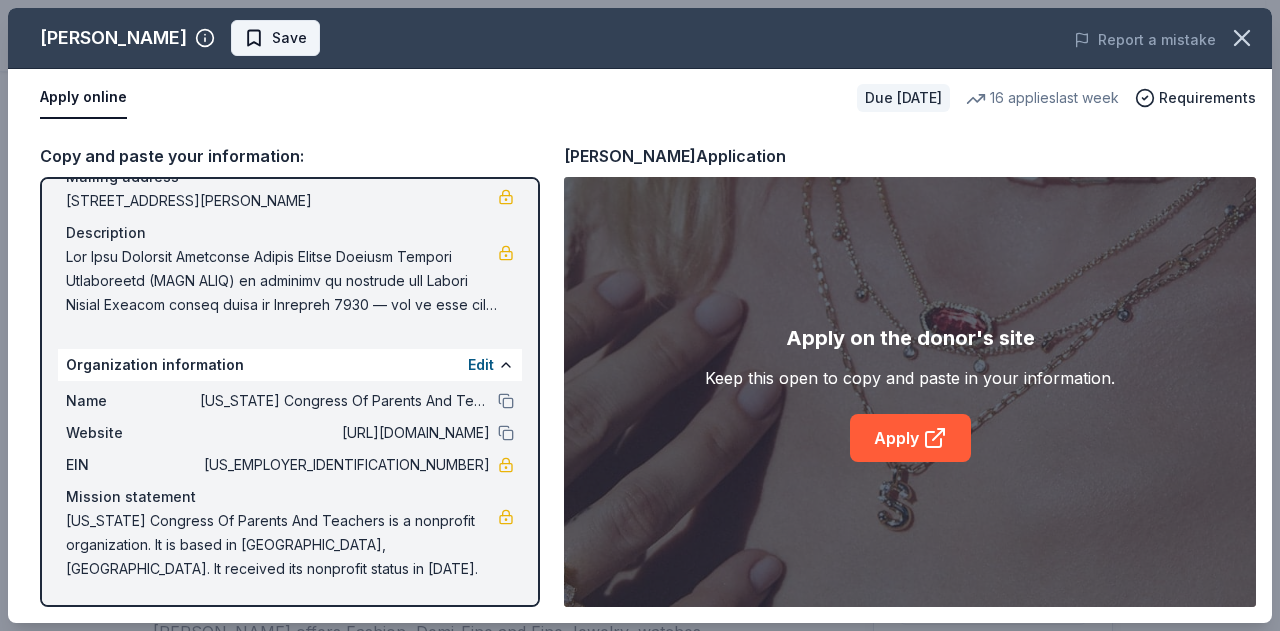 click on "Save" at bounding box center (275, 38) 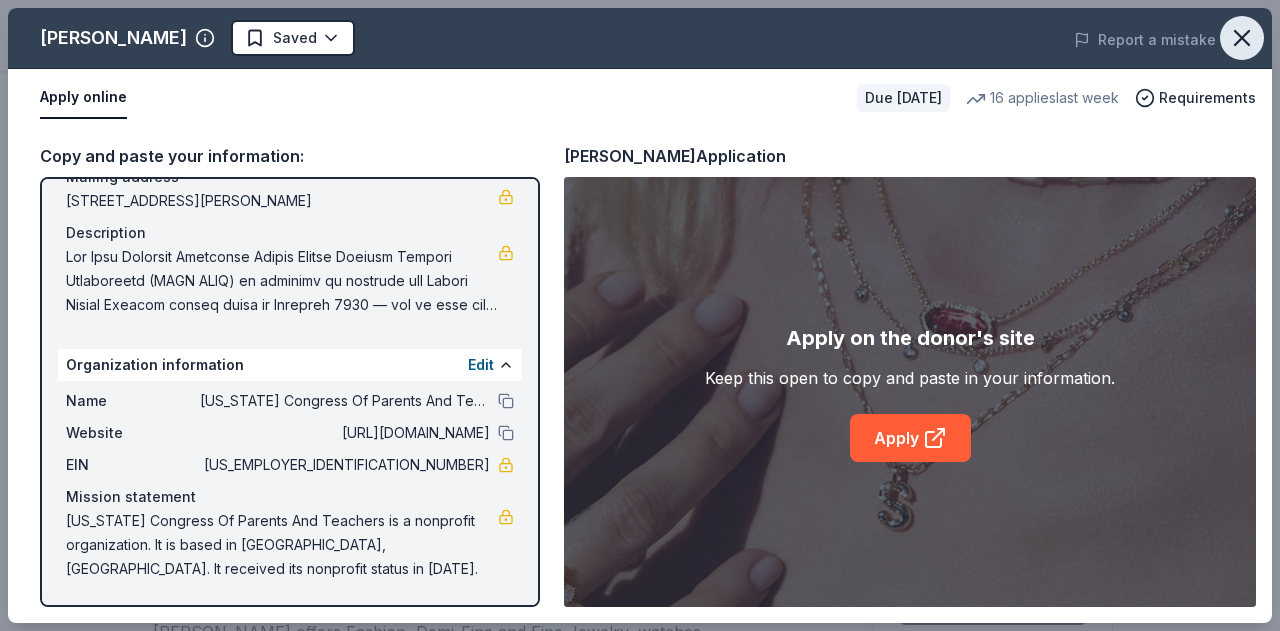 click 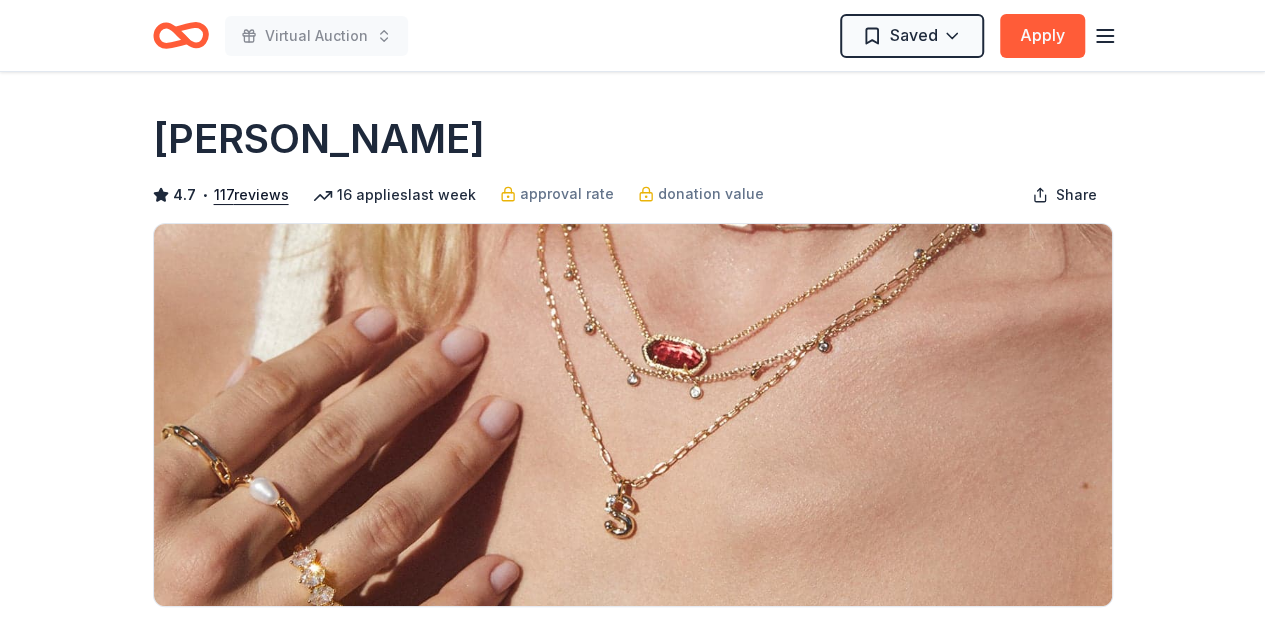 scroll, scrollTop: 0, scrollLeft: 0, axis: both 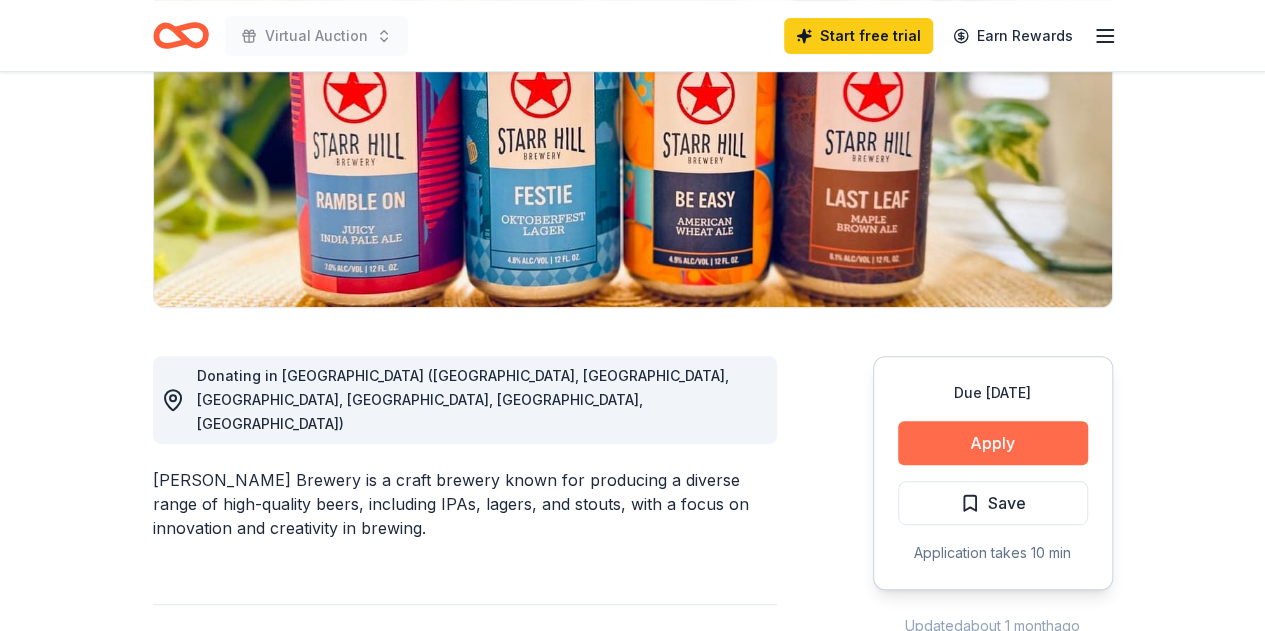 click on "Apply" at bounding box center (993, 443) 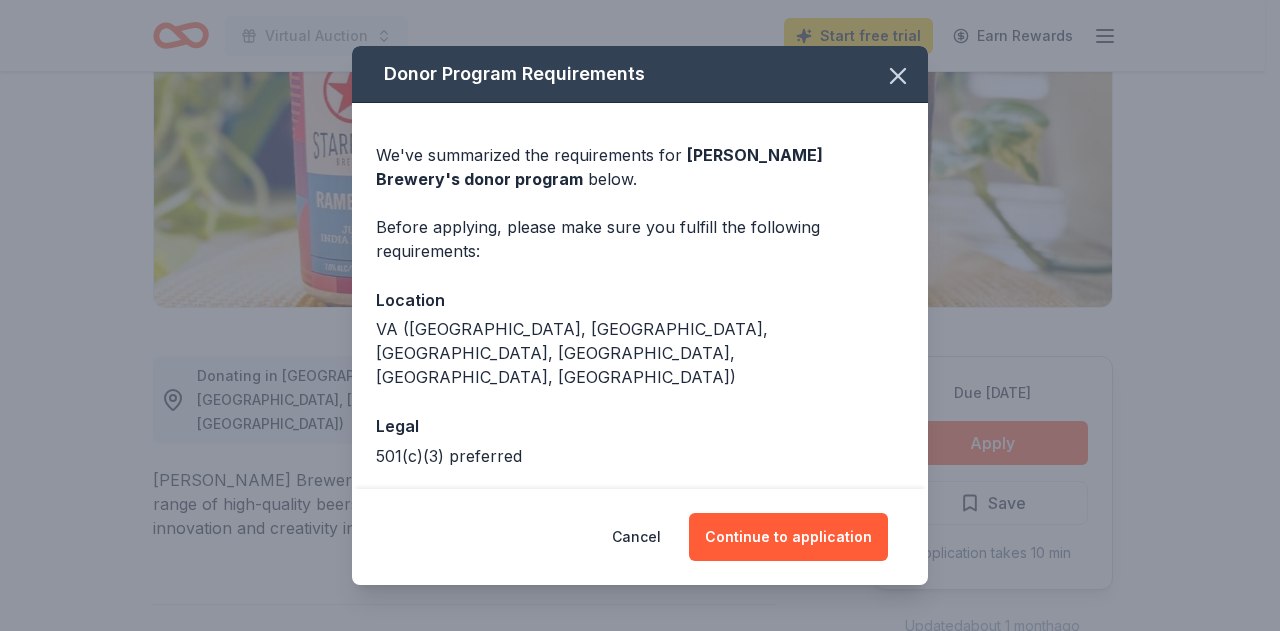 scroll, scrollTop: 60, scrollLeft: 0, axis: vertical 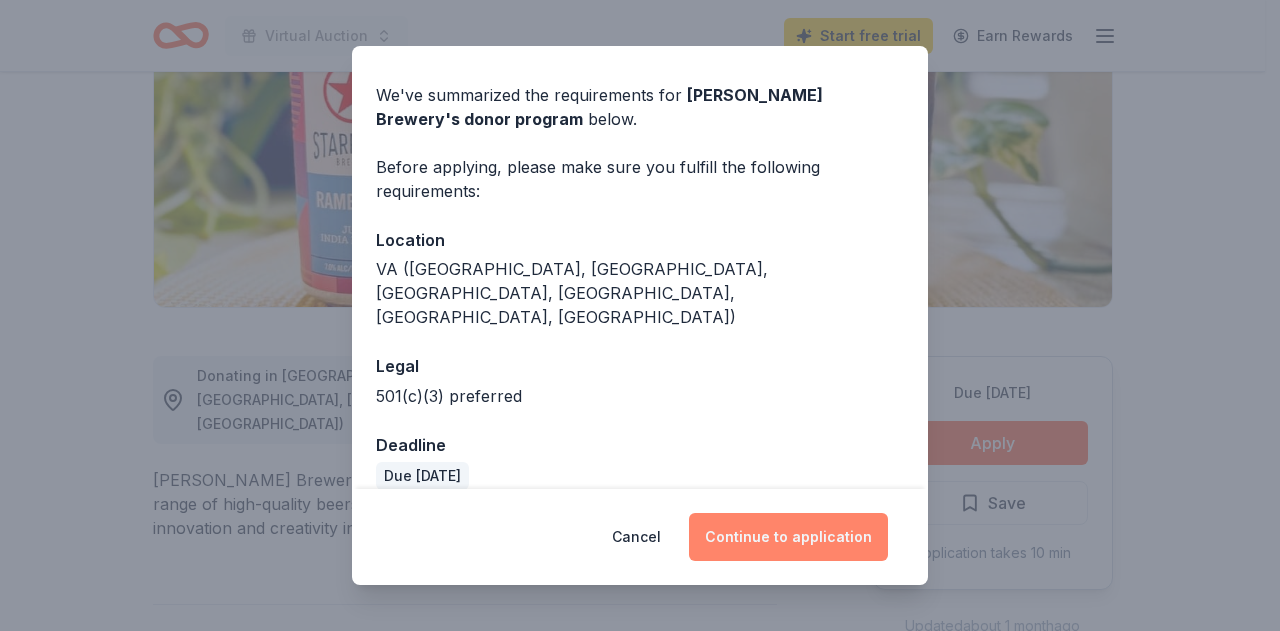 click on "Continue to application" at bounding box center [788, 537] 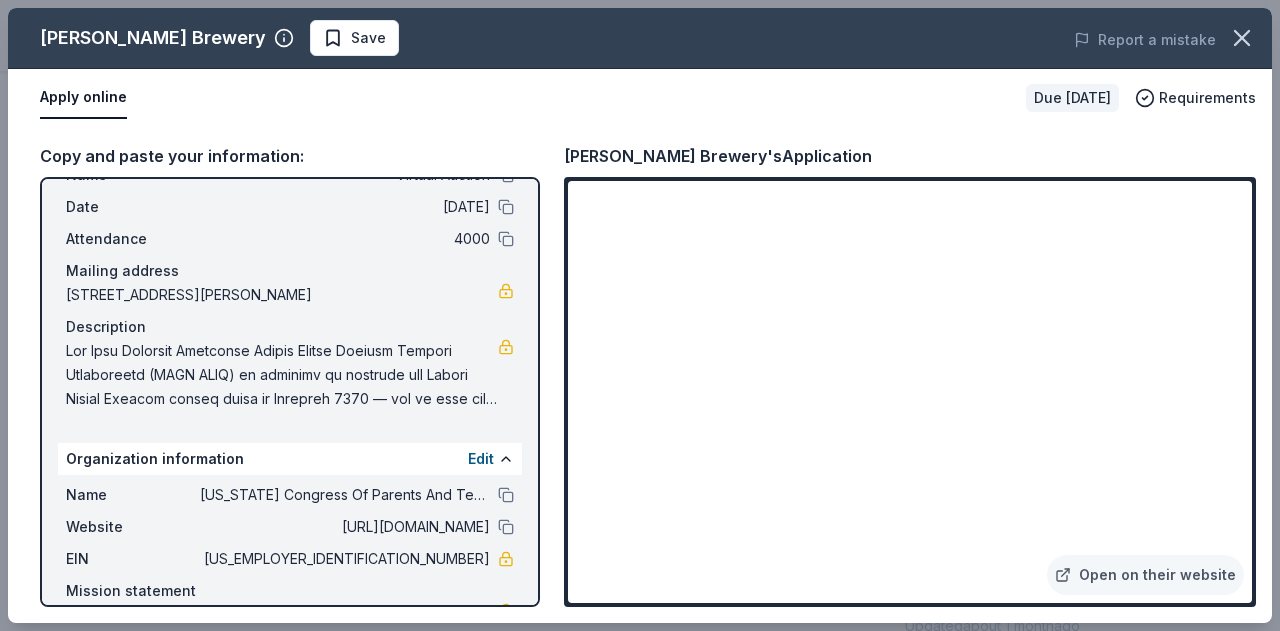 scroll, scrollTop: 166, scrollLeft: 0, axis: vertical 